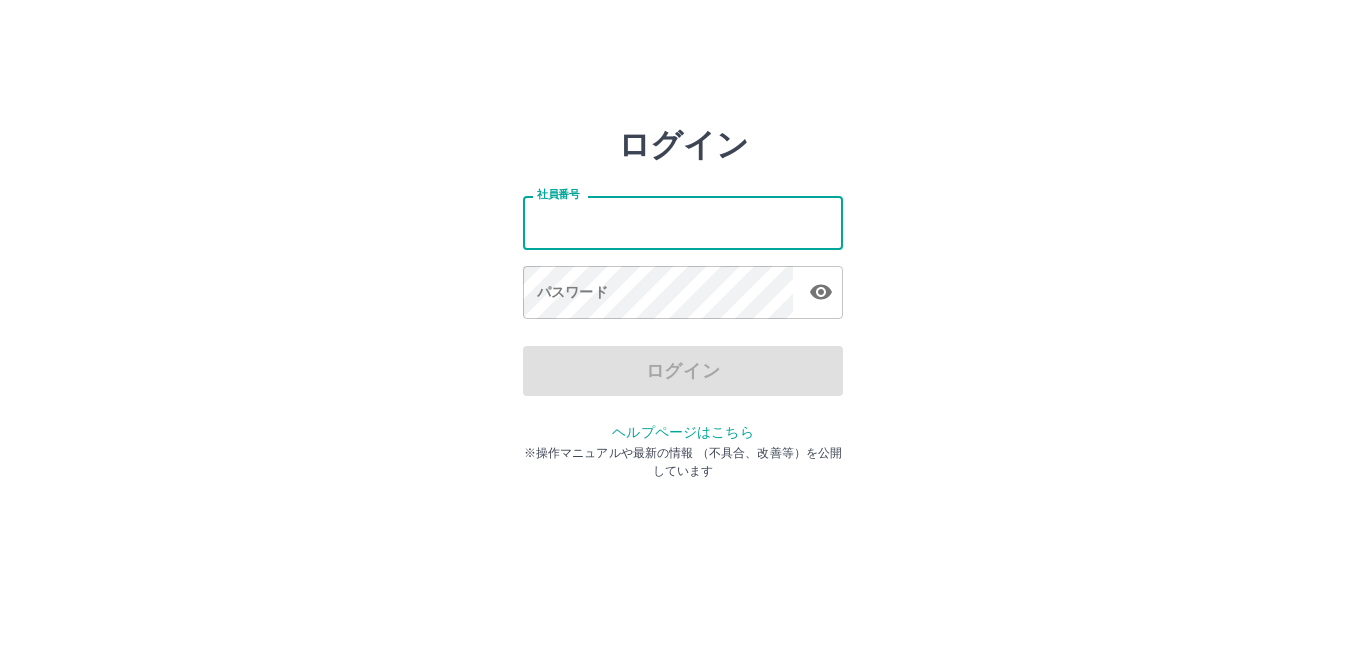 scroll, scrollTop: 0, scrollLeft: 0, axis: both 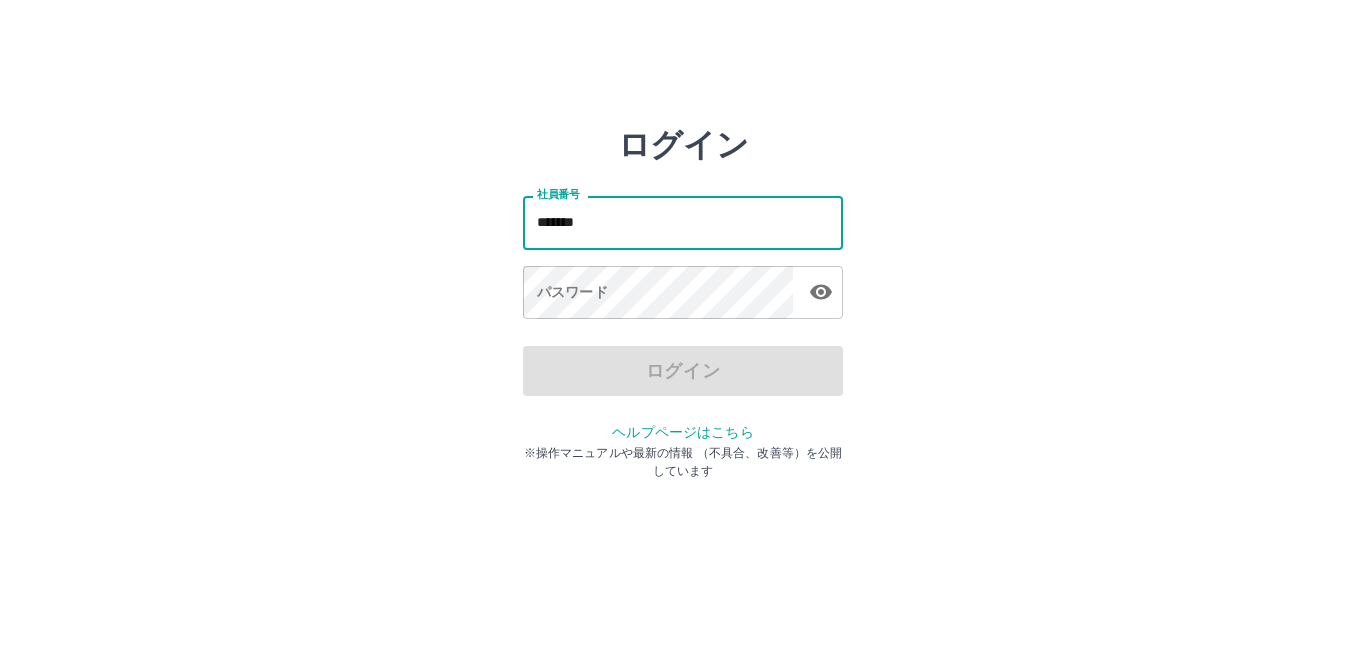 type on "*******" 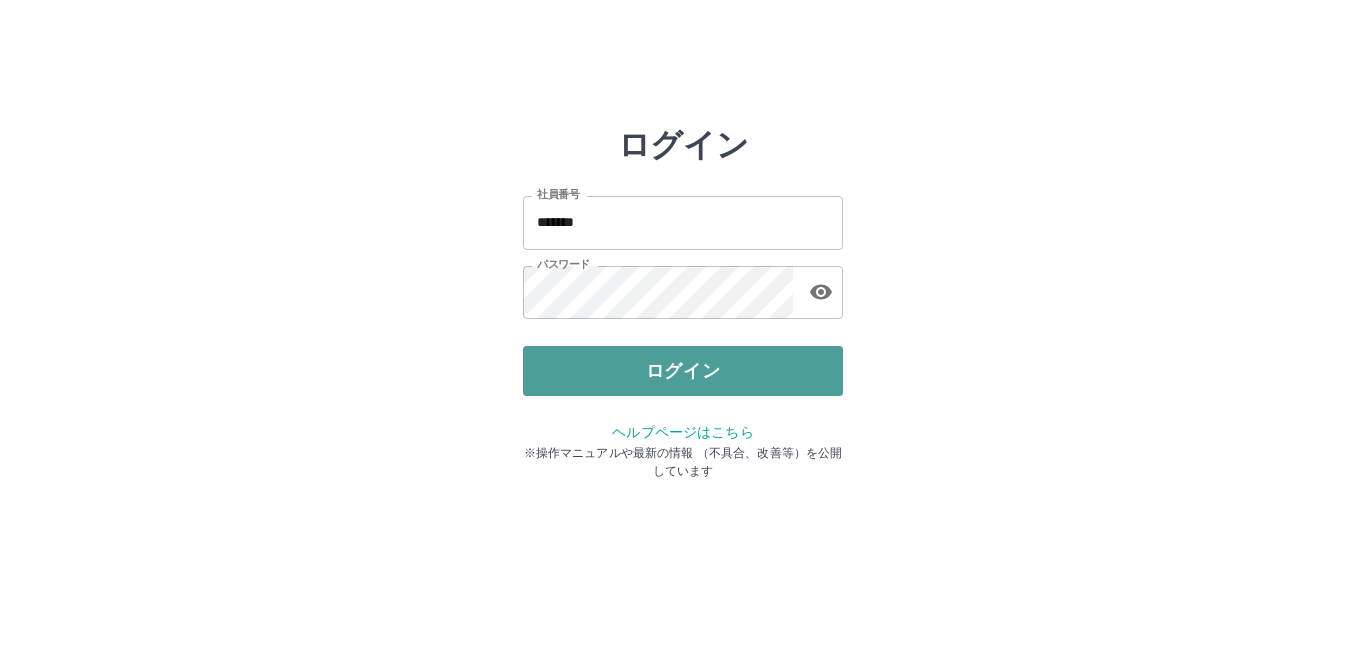 click on "ログイン" at bounding box center [683, 371] 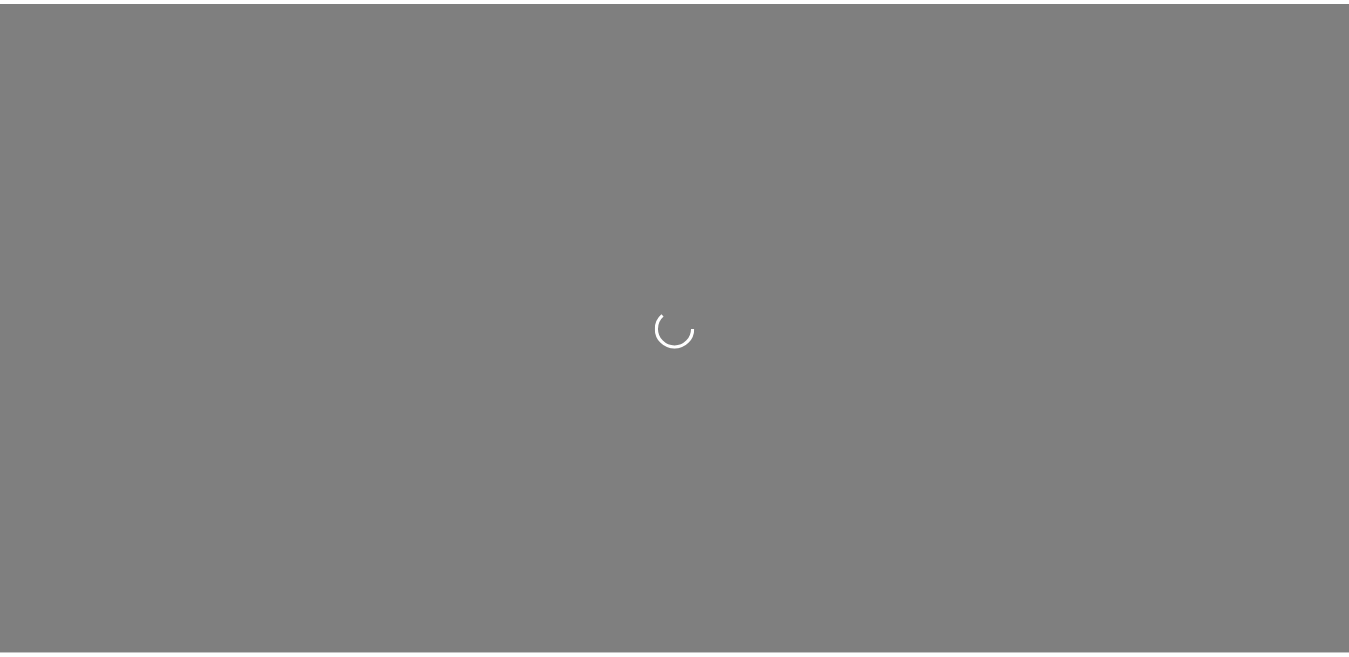 scroll, scrollTop: 0, scrollLeft: 0, axis: both 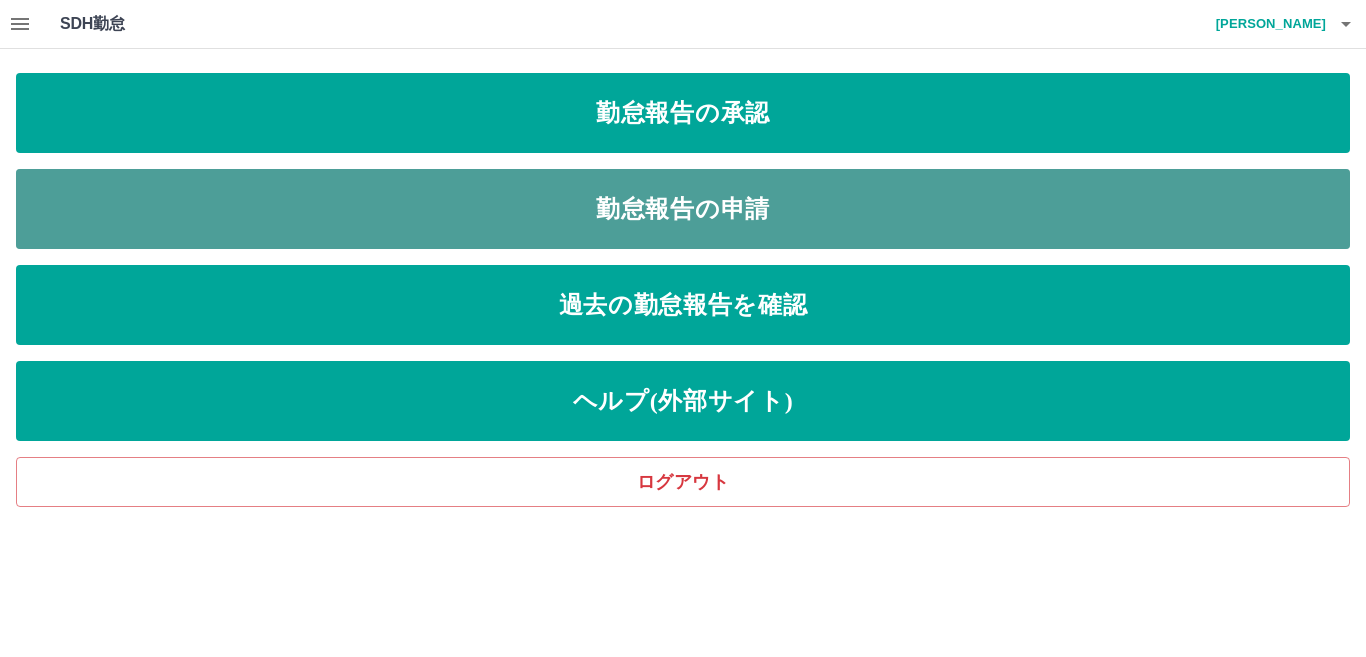 click on "勤怠報告の申請" at bounding box center (683, 209) 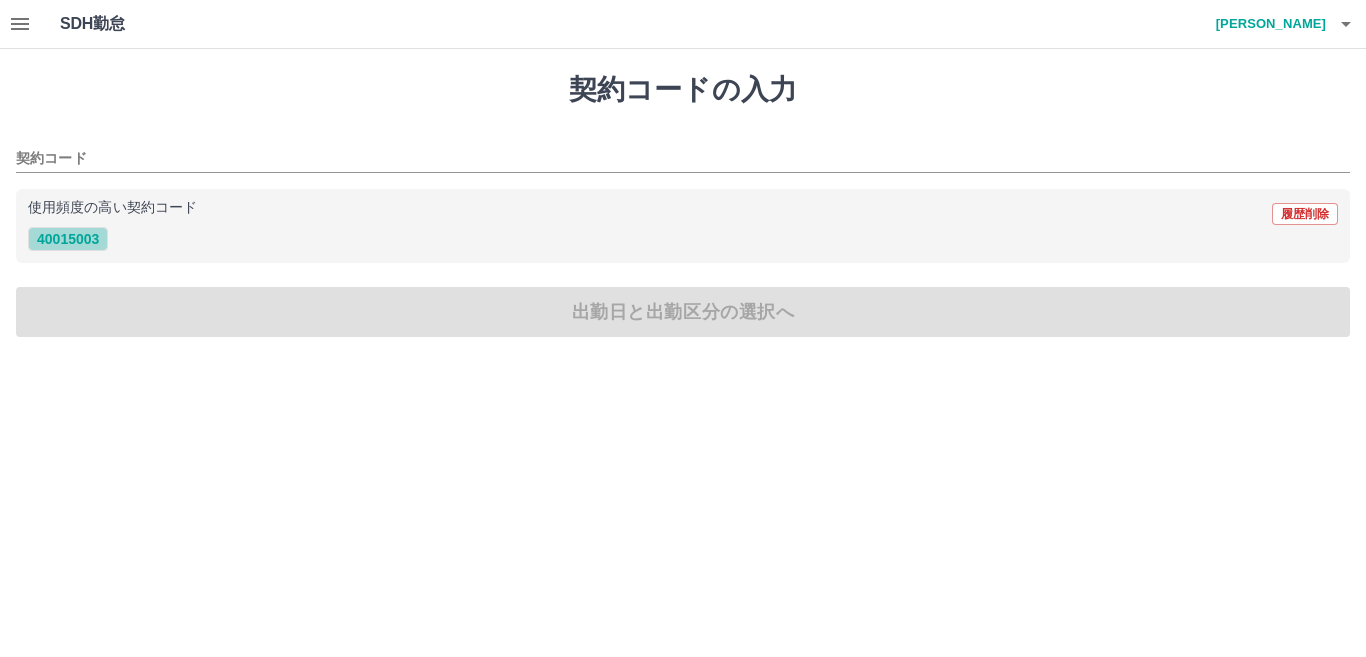 click on "40015003" at bounding box center [68, 239] 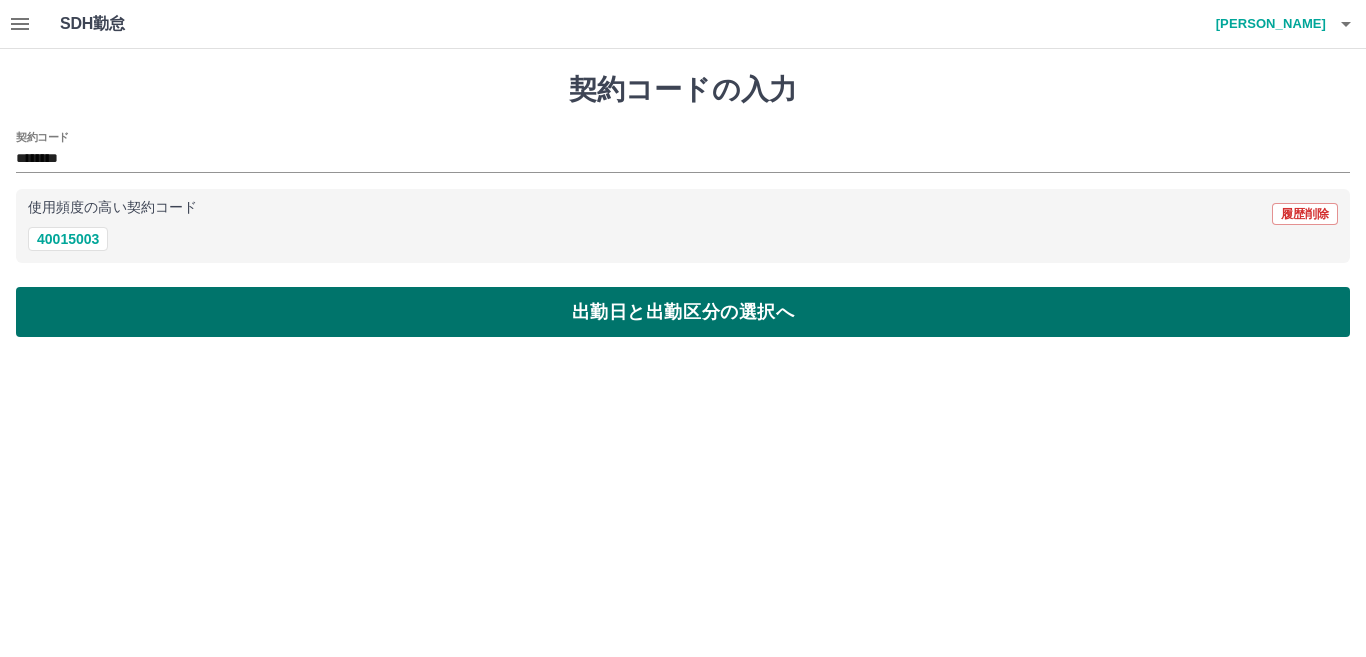 click on "出勤日と出勤区分の選択へ" at bounding box center [683, 312] 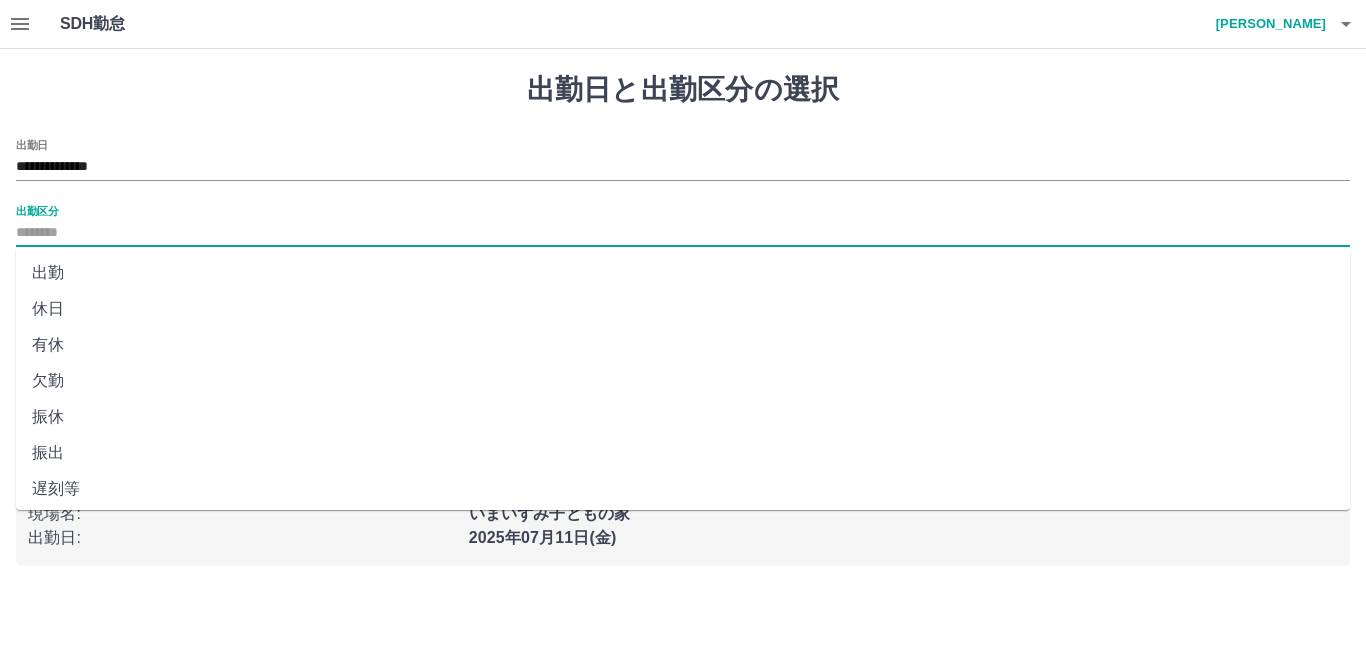click on "出勤区分" at bounding box center [683, 233] 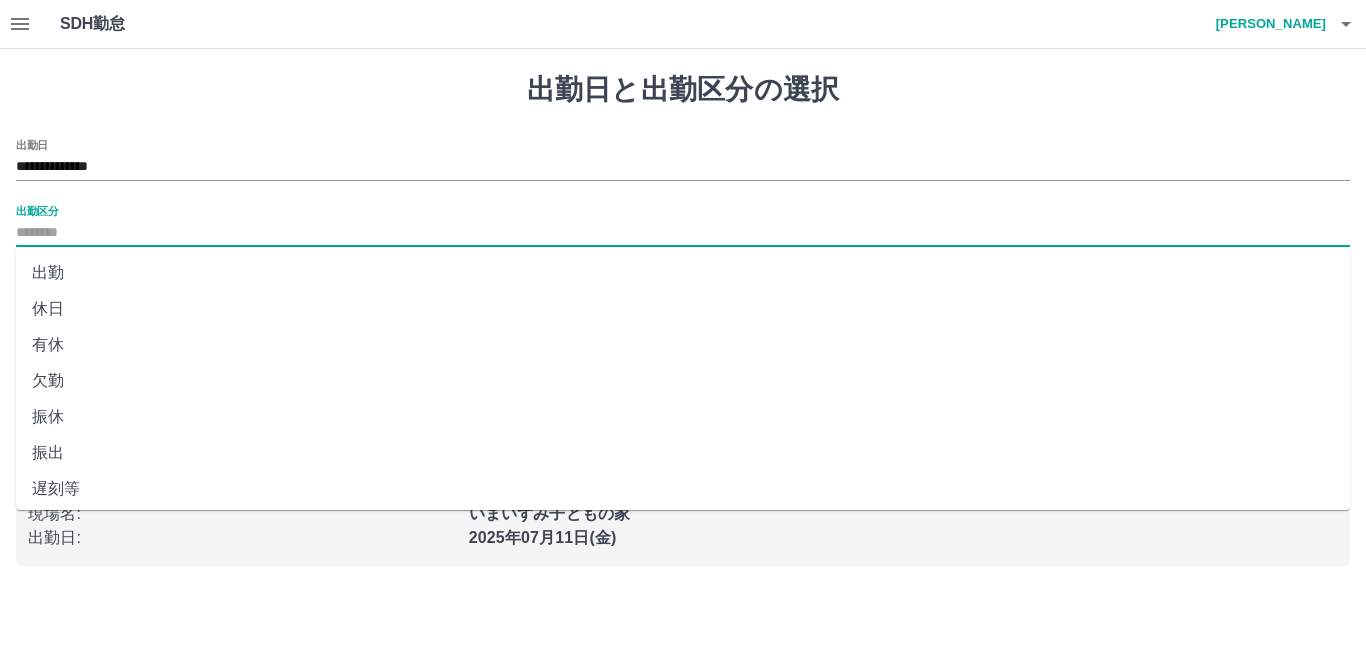 click on "出勤" at bounding box center (683, 273) 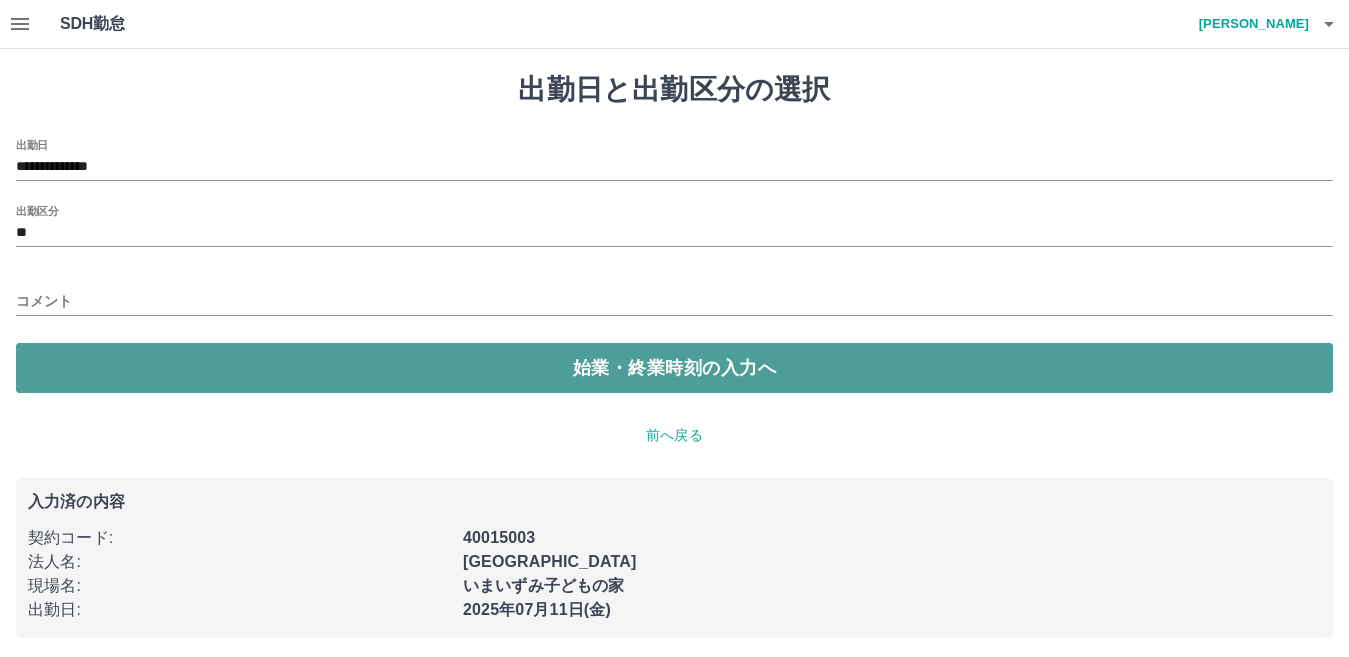 click on "始業・終業時刻の入力へ" at bounding box center [674, 368] 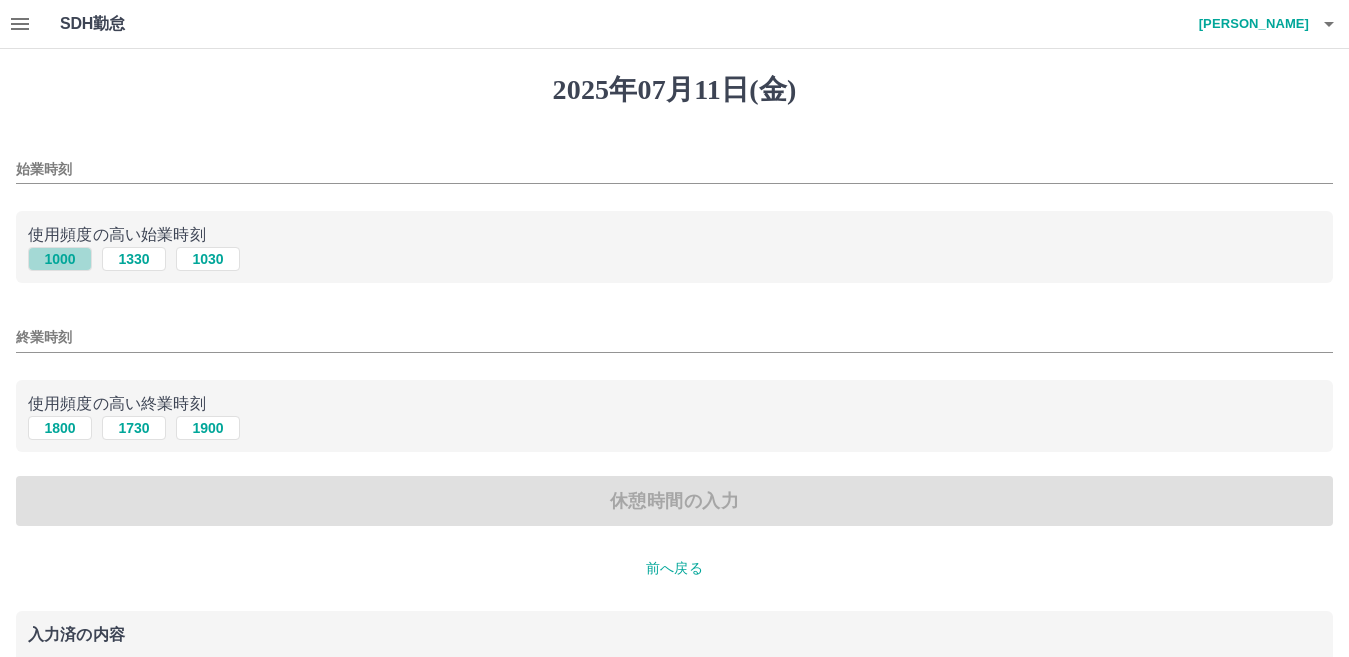click on "1000" at bounding box center [60, 259] 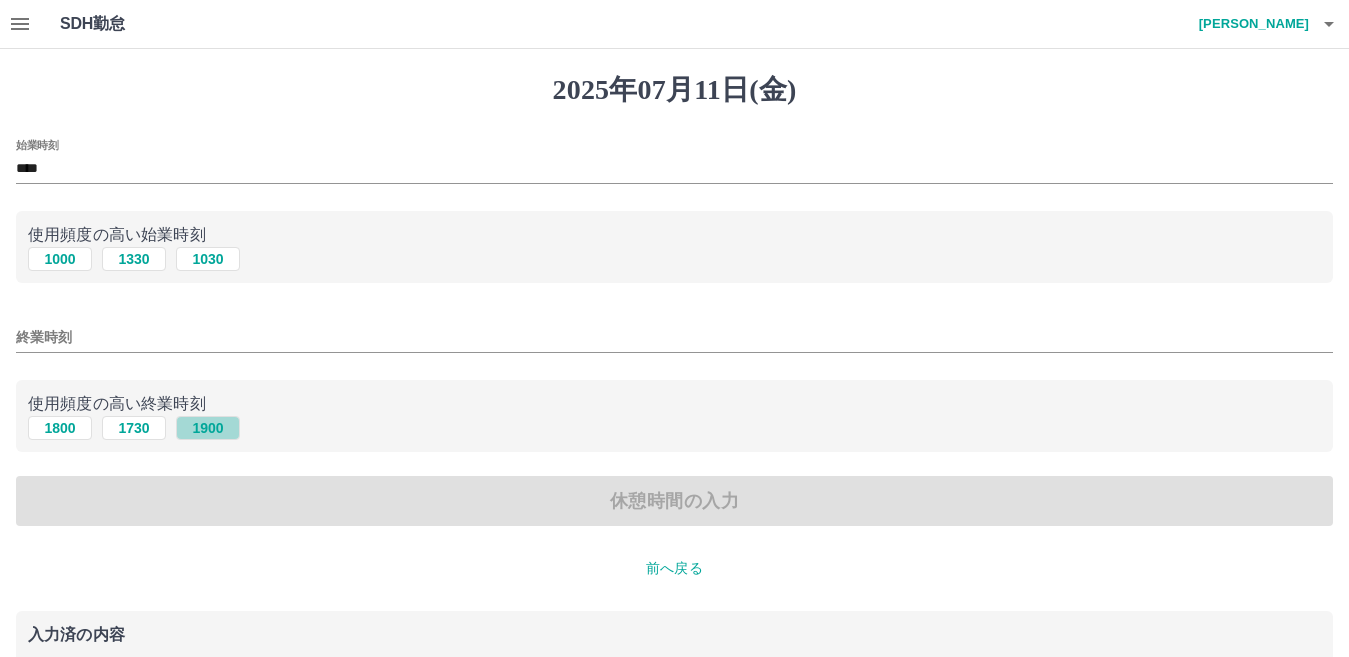 click on "1900" at bounding box center [208, 428] 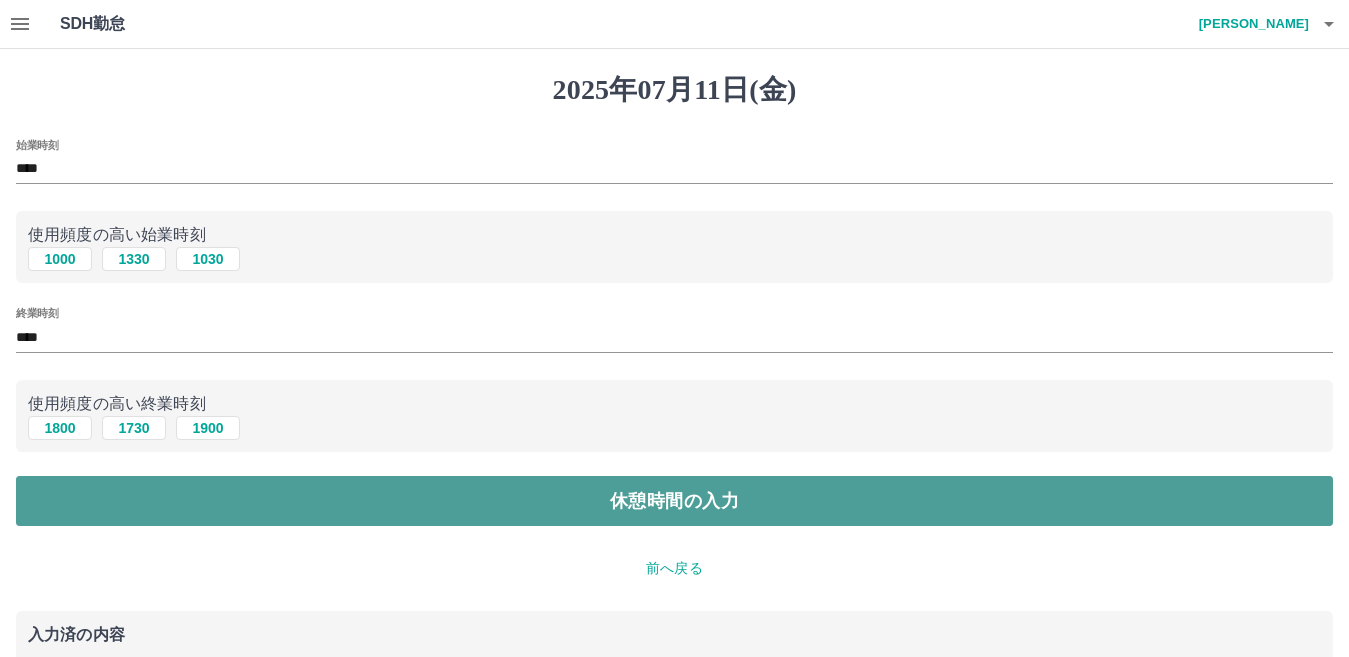 click on "休憩時間の入力" at bounding box center [674, 501] 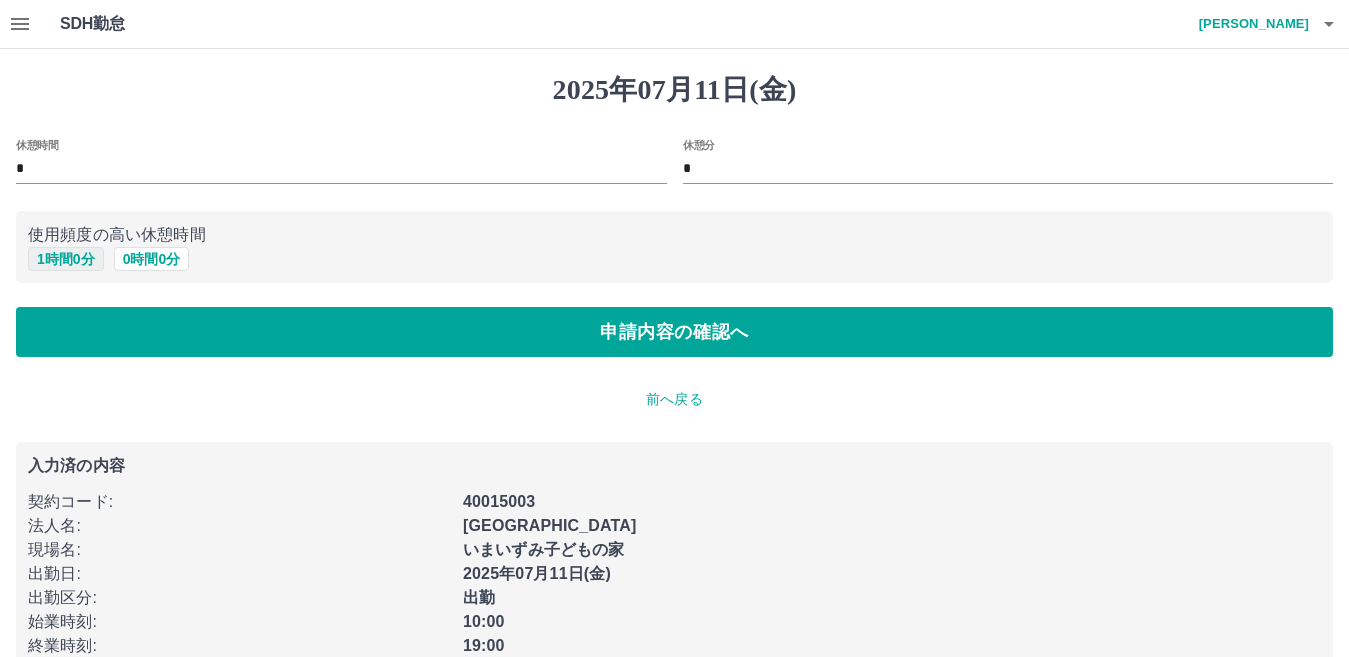 click on "1 時間 0 分" at bounding box center [66, 259] 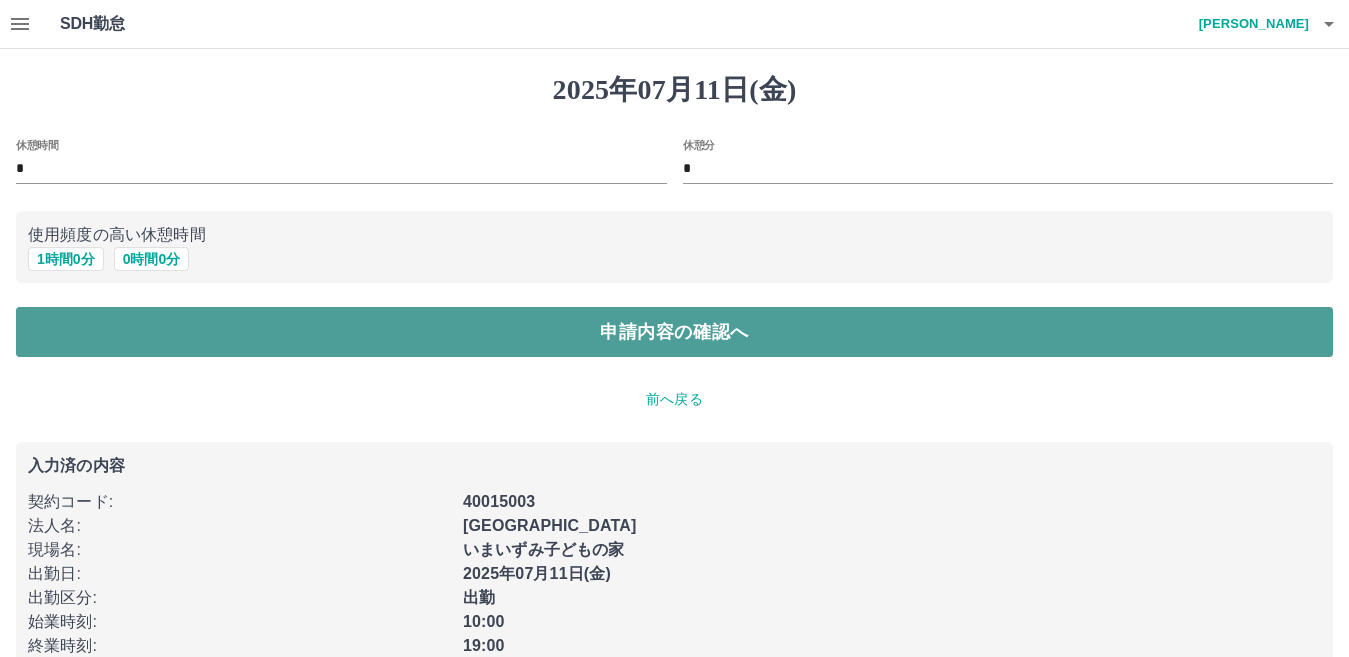 click on "申請内容の確認へ" at bounding box center (674, 332) 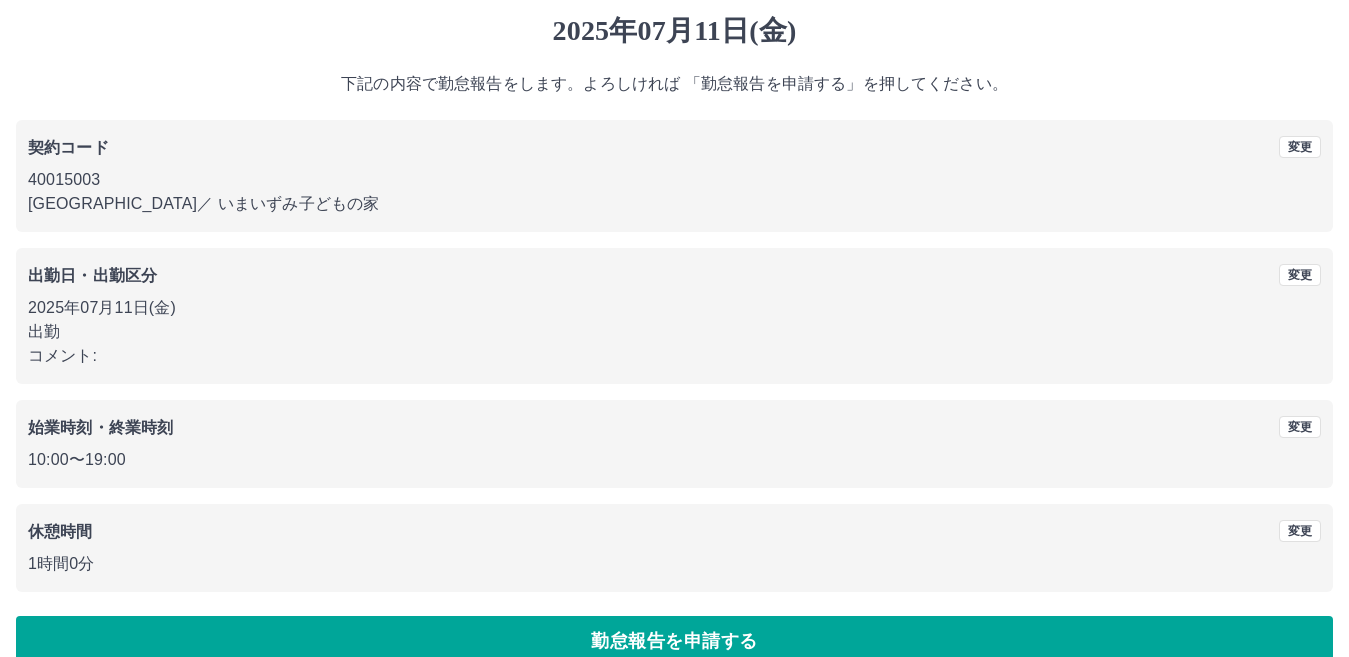 scroll, scrollTop: 92, scrollLeft: 0, axis: vertical 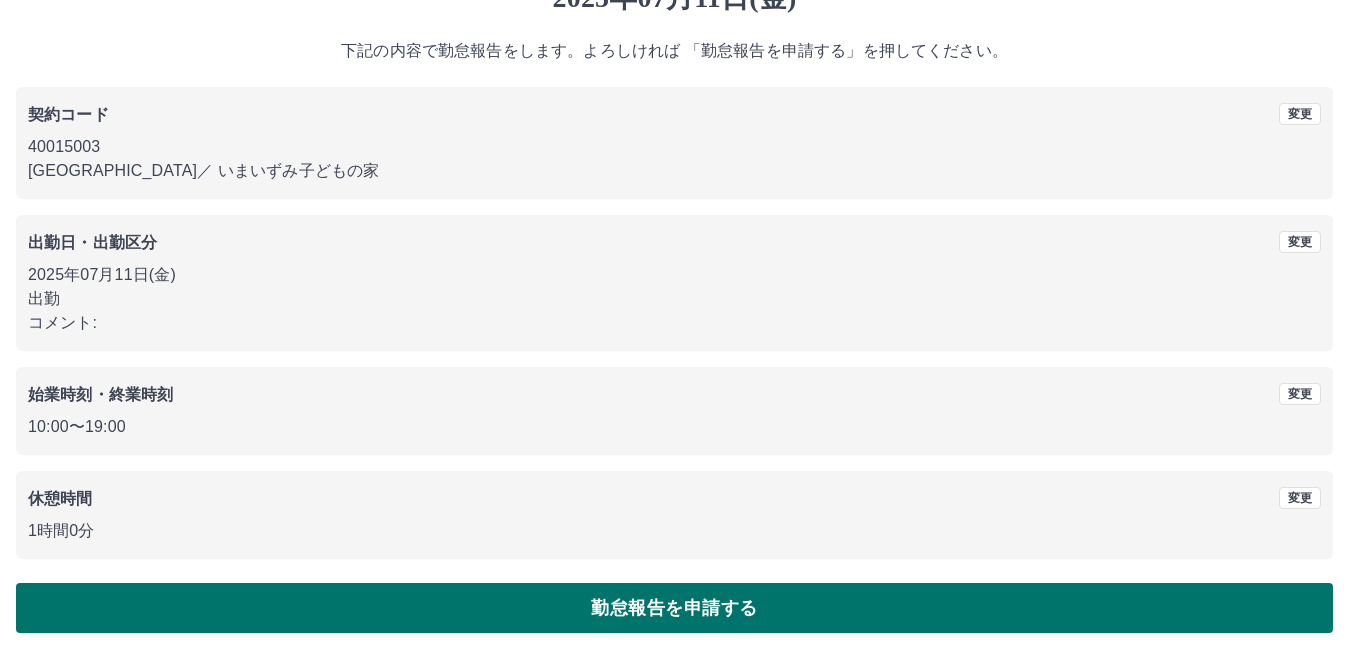 click on "勤怠報告を申請する" at bounding box center [674, 608] 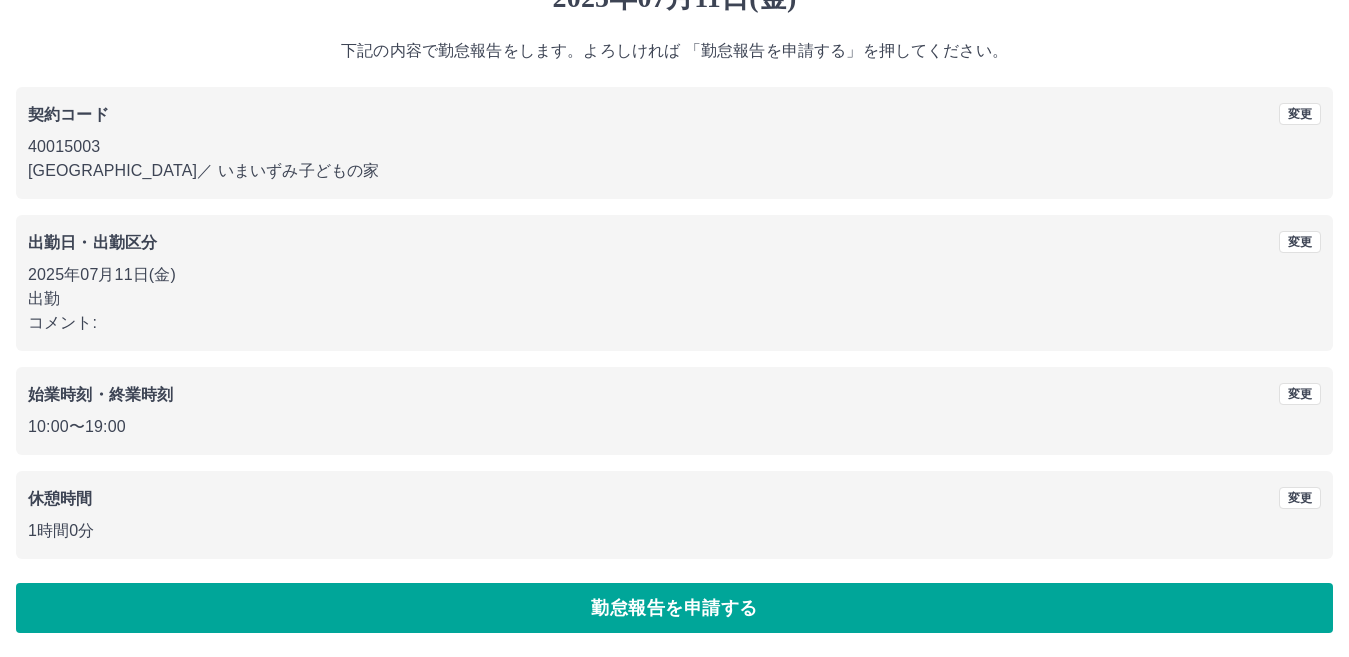 scroll, scrollTop: 0, scrollLeft: 0, axis: both 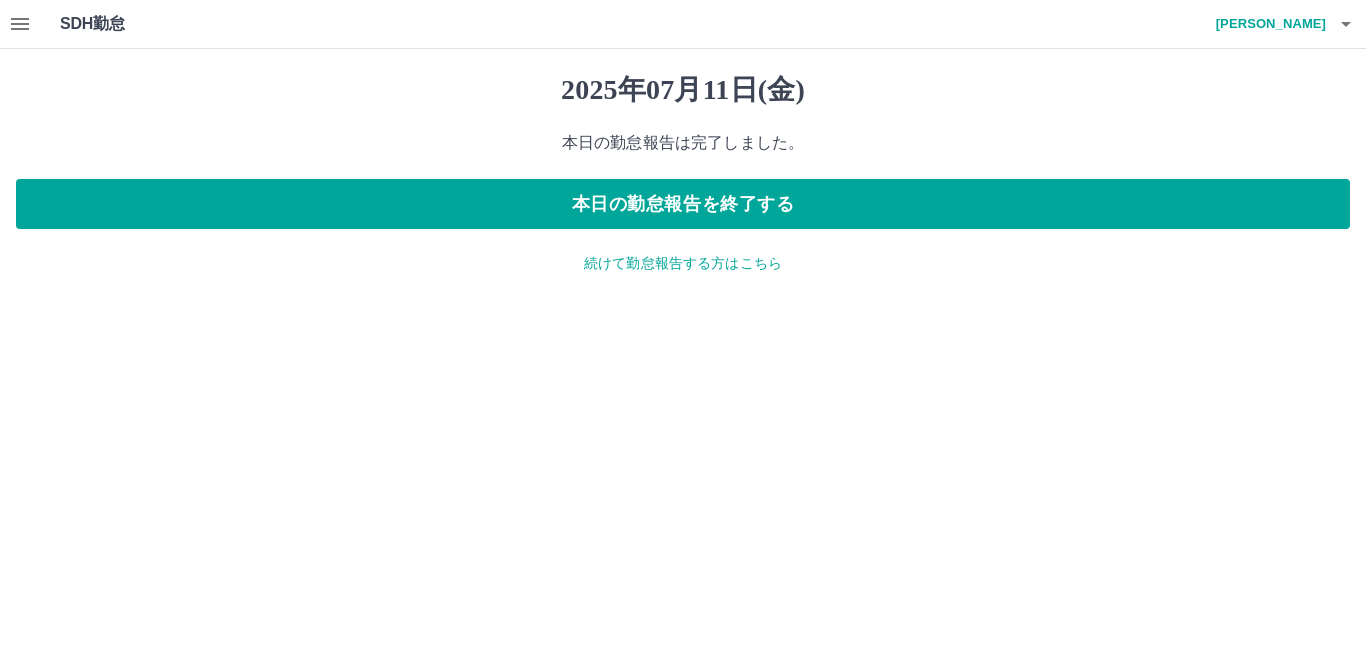 click at bounding box center [20, 24] 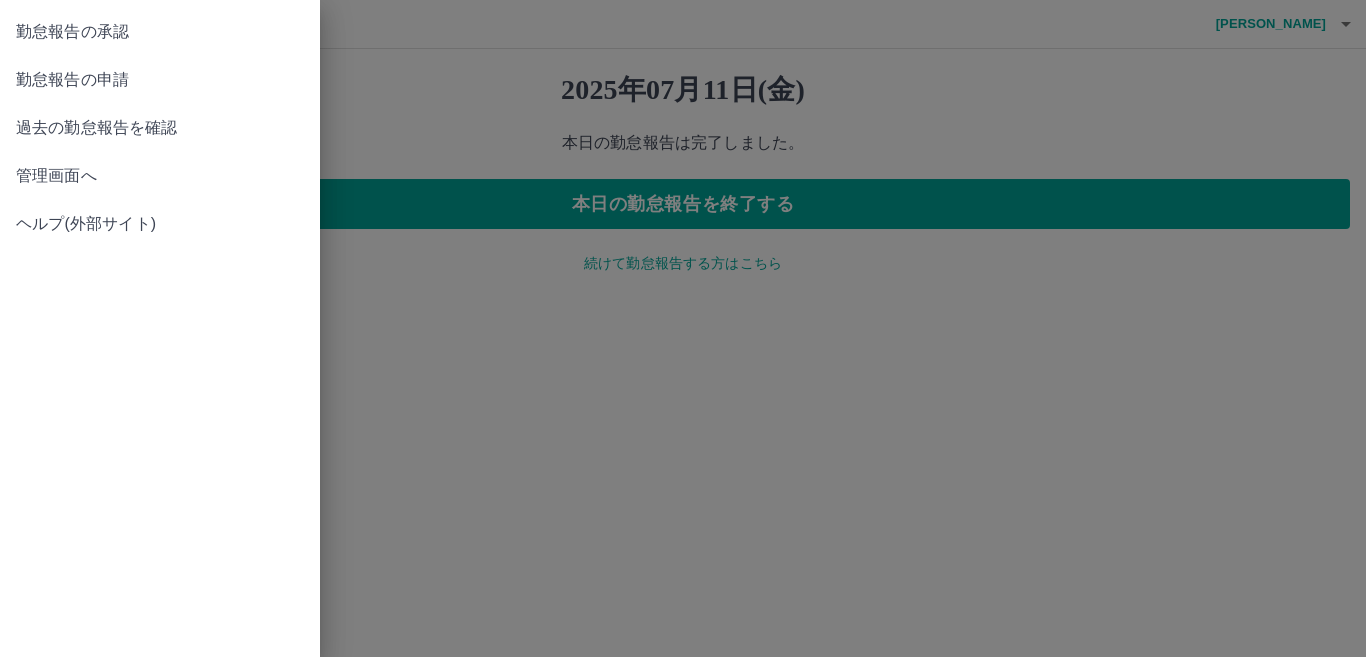 click on "勤怠報告の承認" at bounding box center (160, 32) 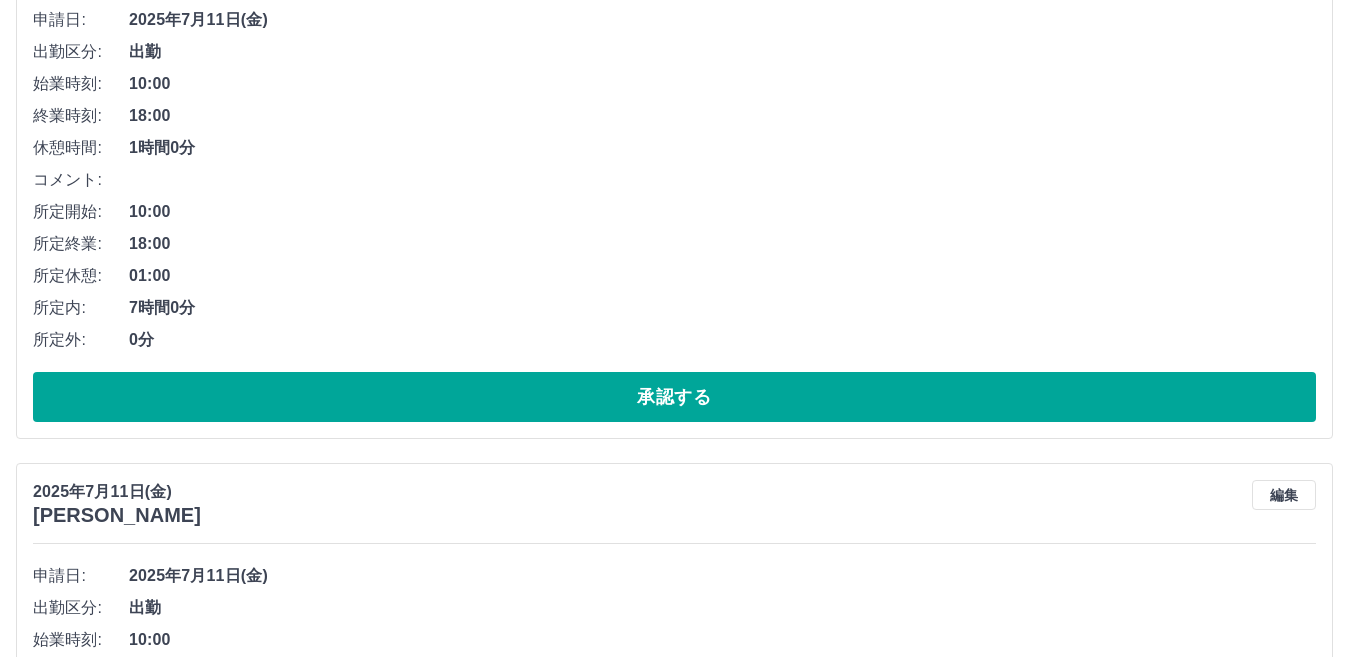 scroll, scrollTop: 10683, scrollLeft: 0, axis: vertical 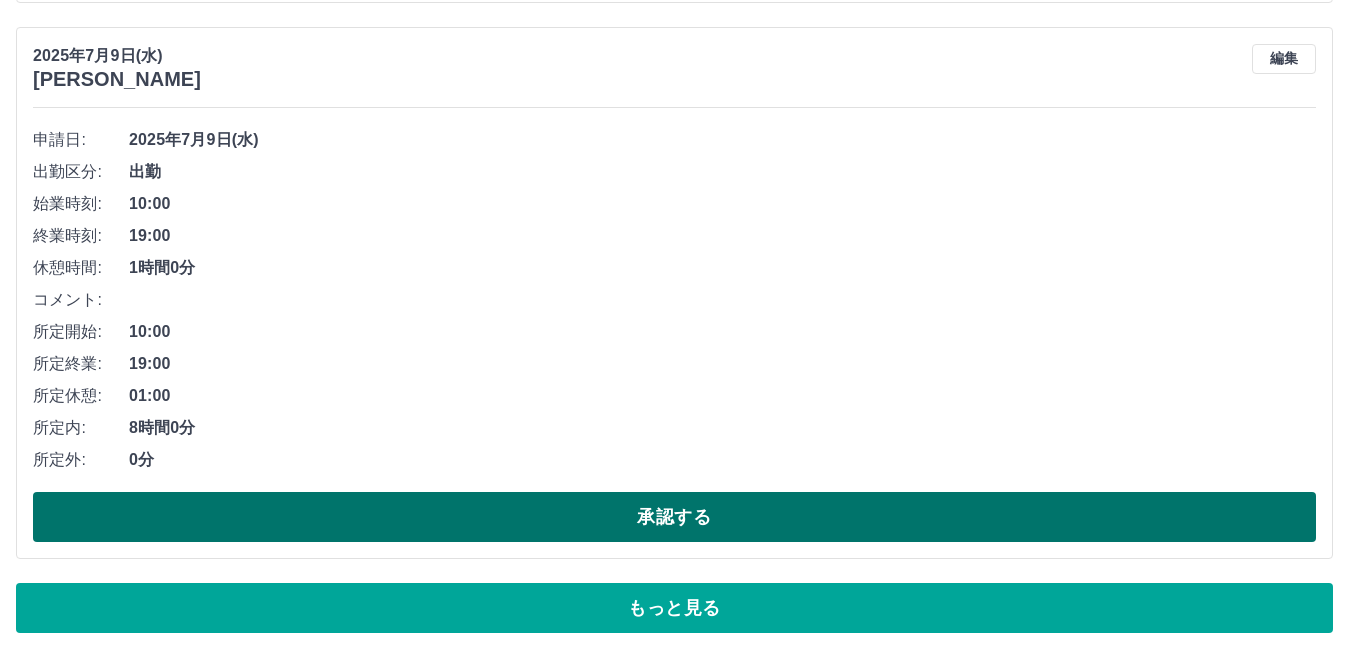 click on "承認する" at bounding box center [674, 517] 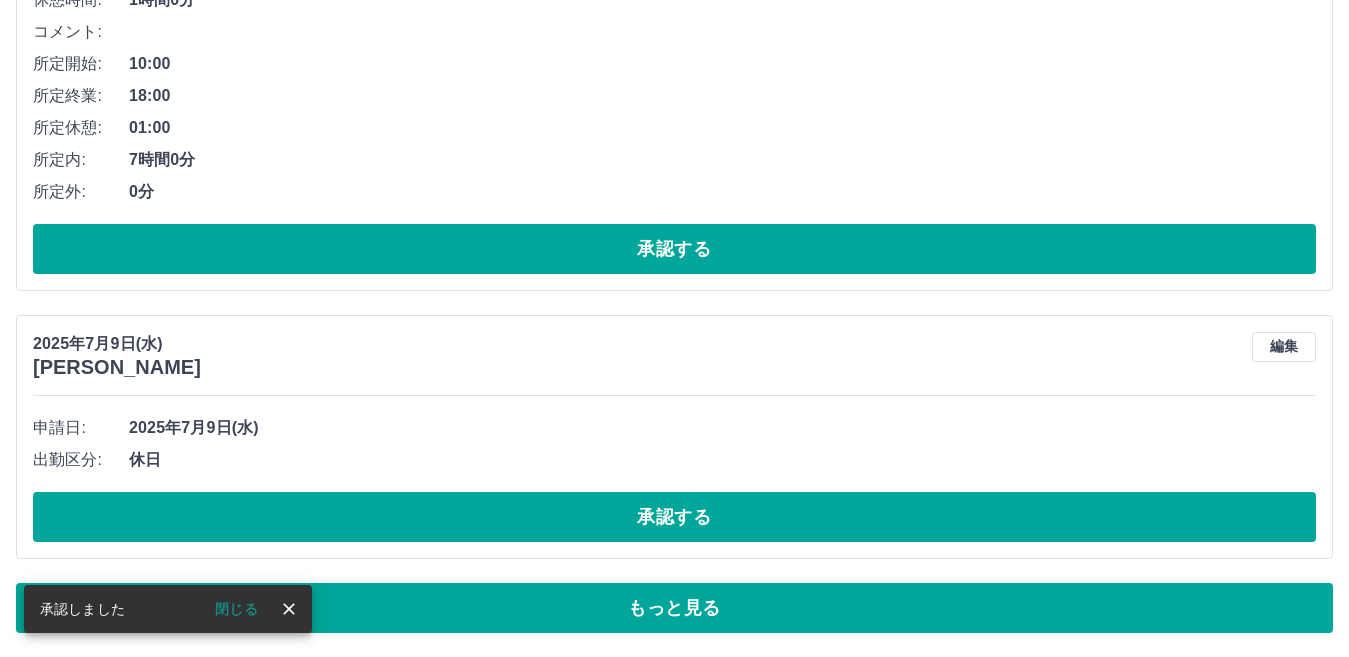 scroll, scrollTop: 10395, scrollLeft: 0, axis: vertical 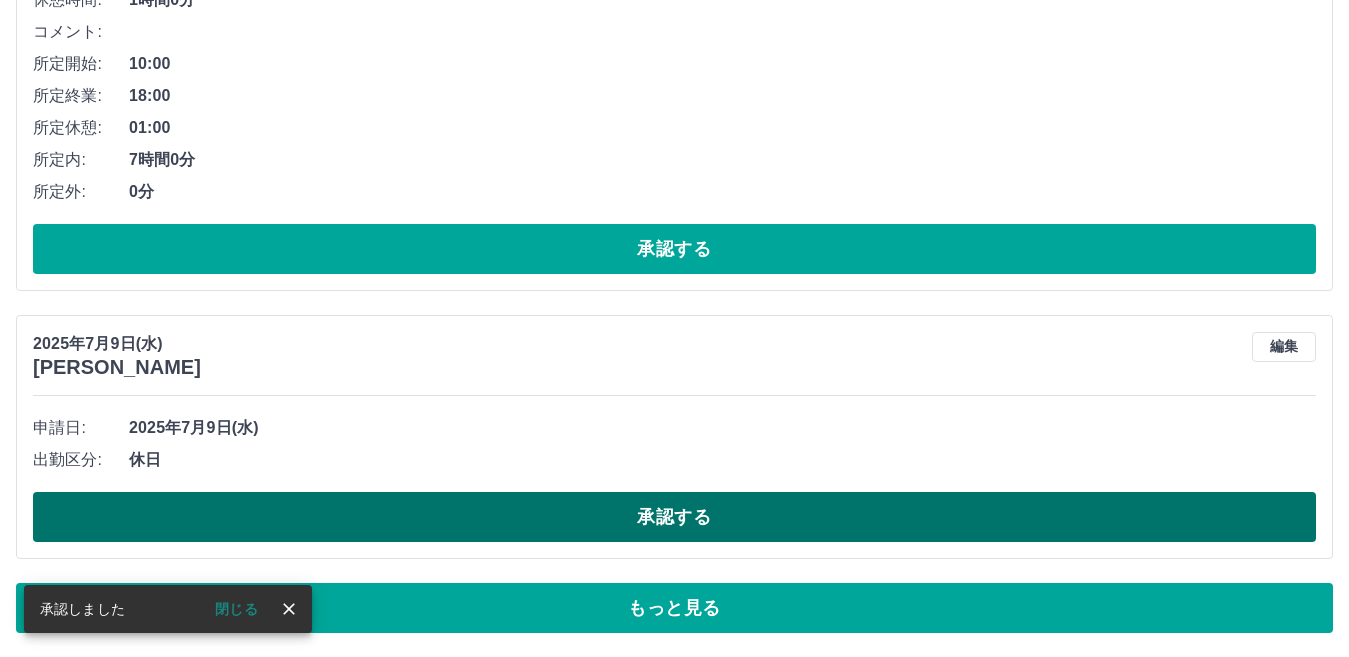 click on "承認する" at bounding box center [674, 517] 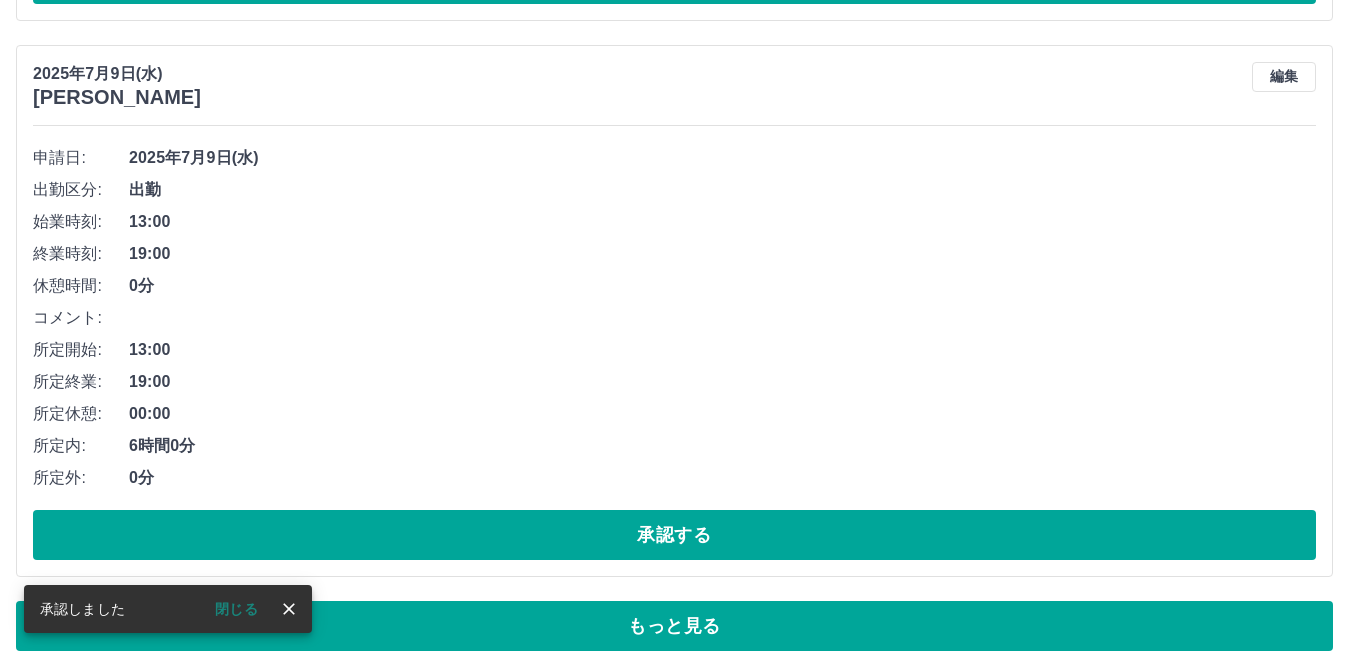 scroll, scrollTop: 10683, scrollLeft: 0, axis: vertical 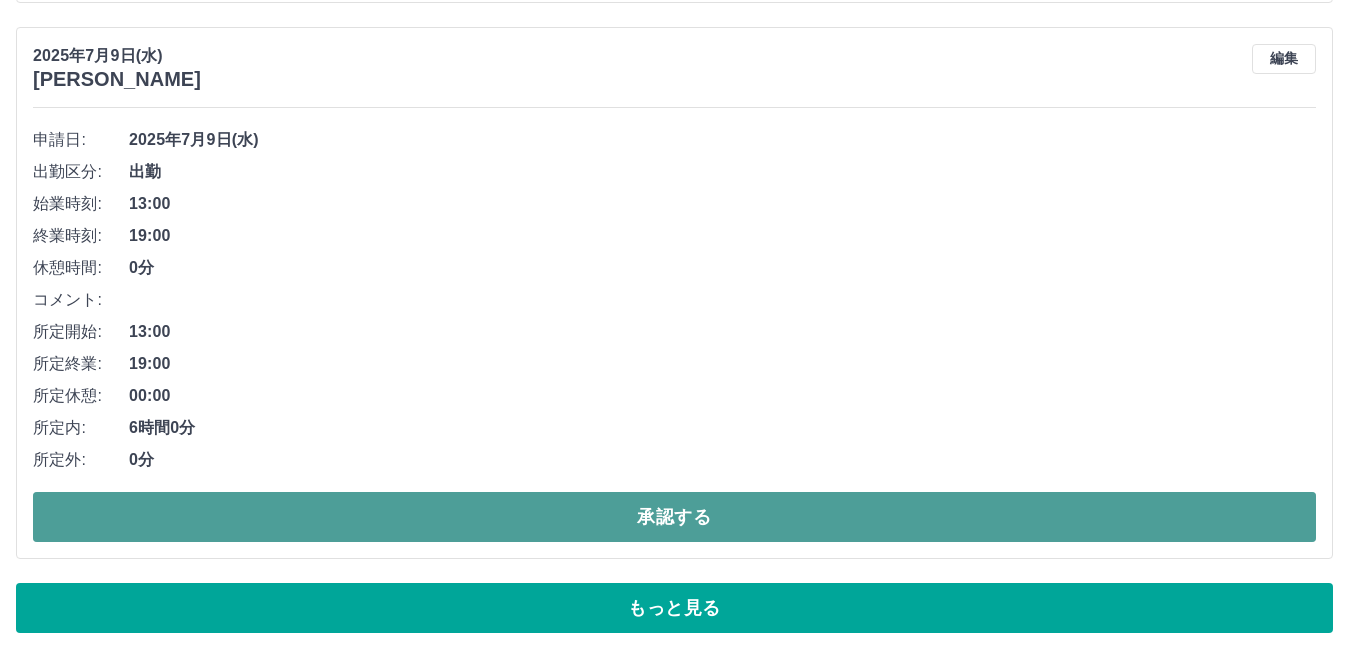 click on "承認する" at bounding box center [674, 517] 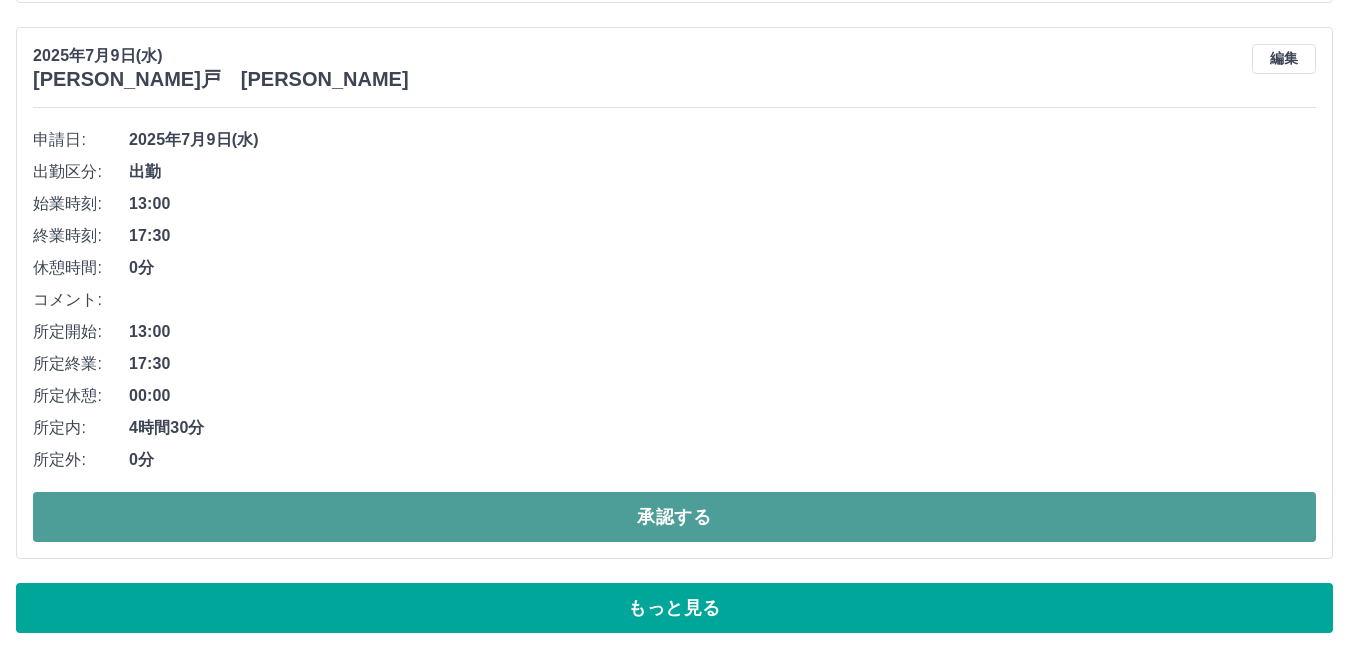 click on "承認する" at bounding box center (674, 517) 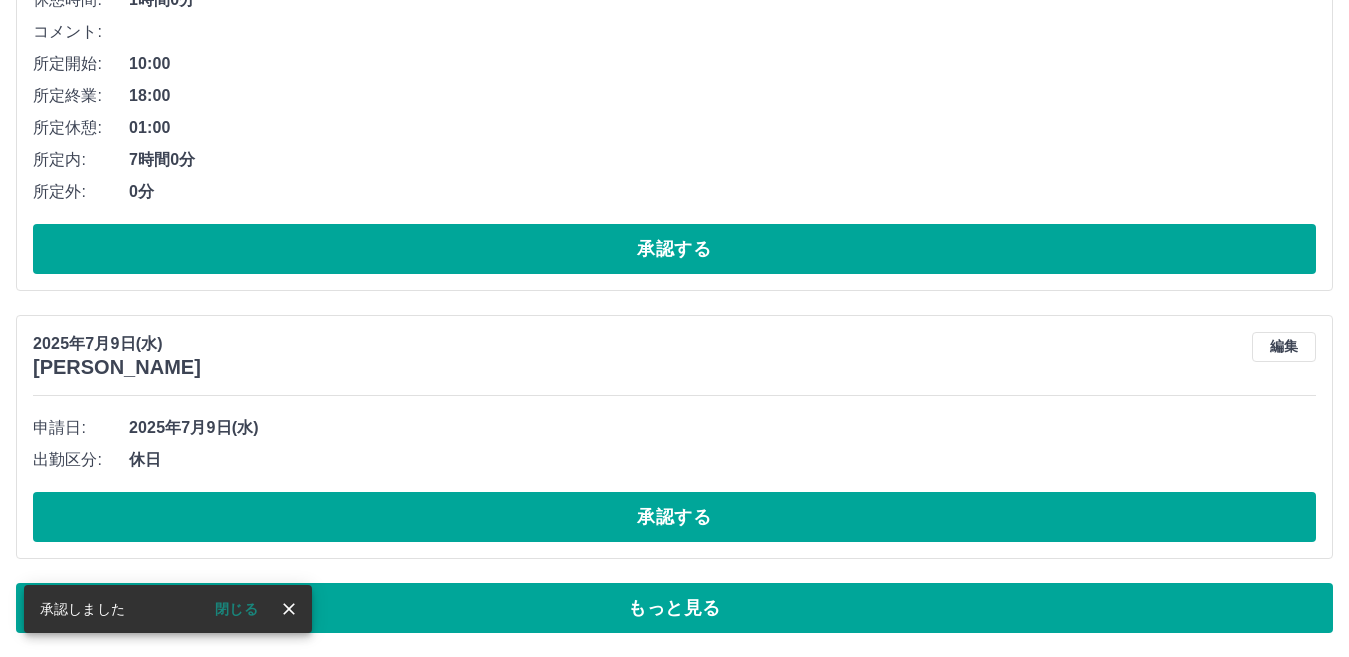 scroll, scrollTop: 10395, scrollLeft: 0, axis: vertical 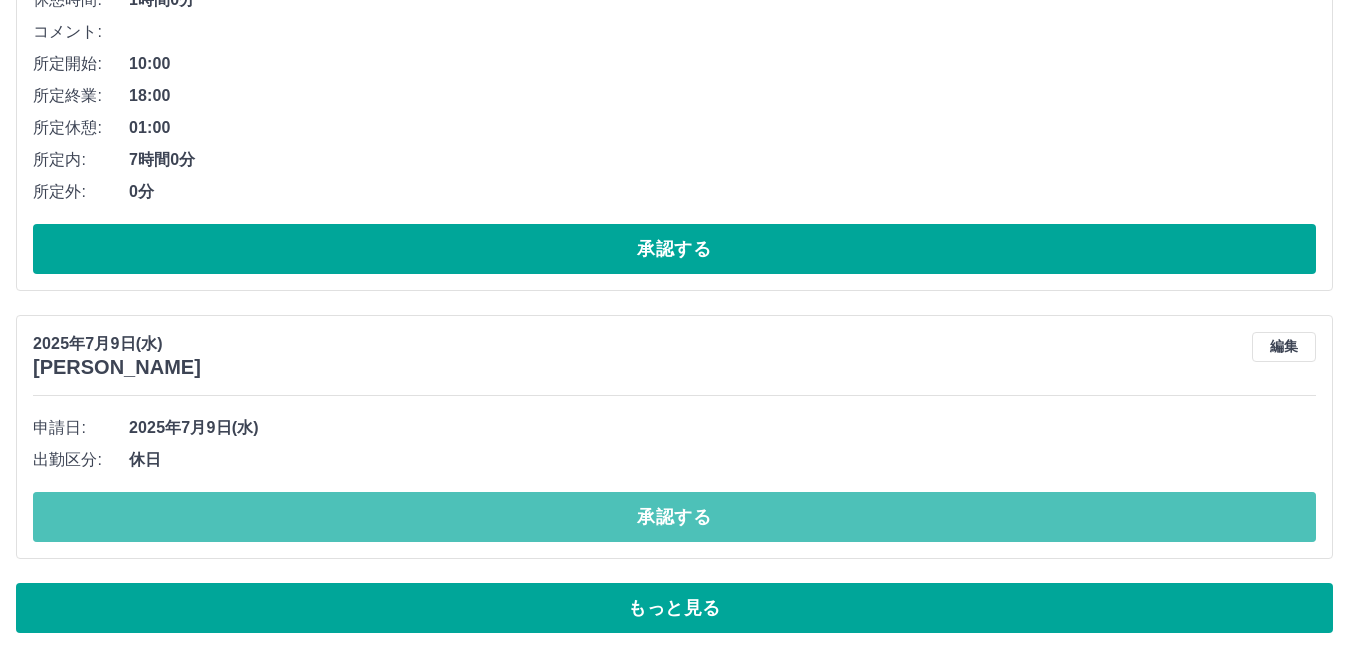 click on "承認する" at bounding box center (674, 517) 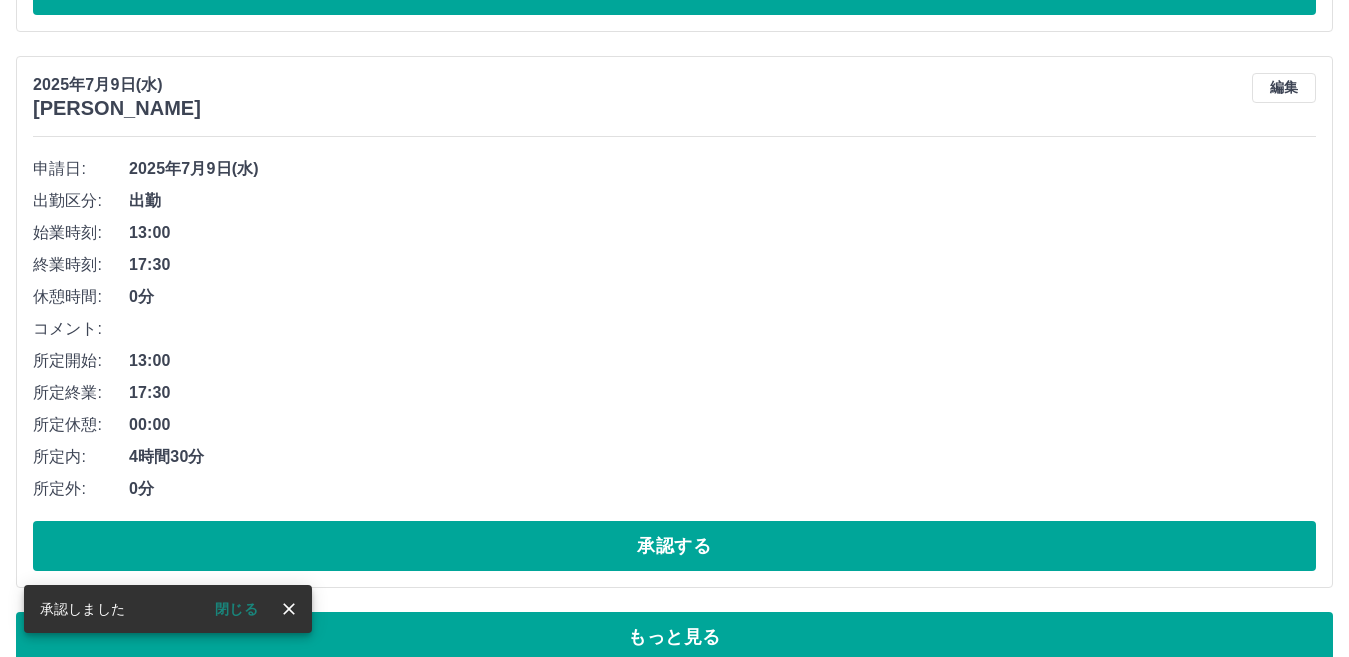 scroll, scrollTop: 10683, scrollLeft: 0, axis: vertical 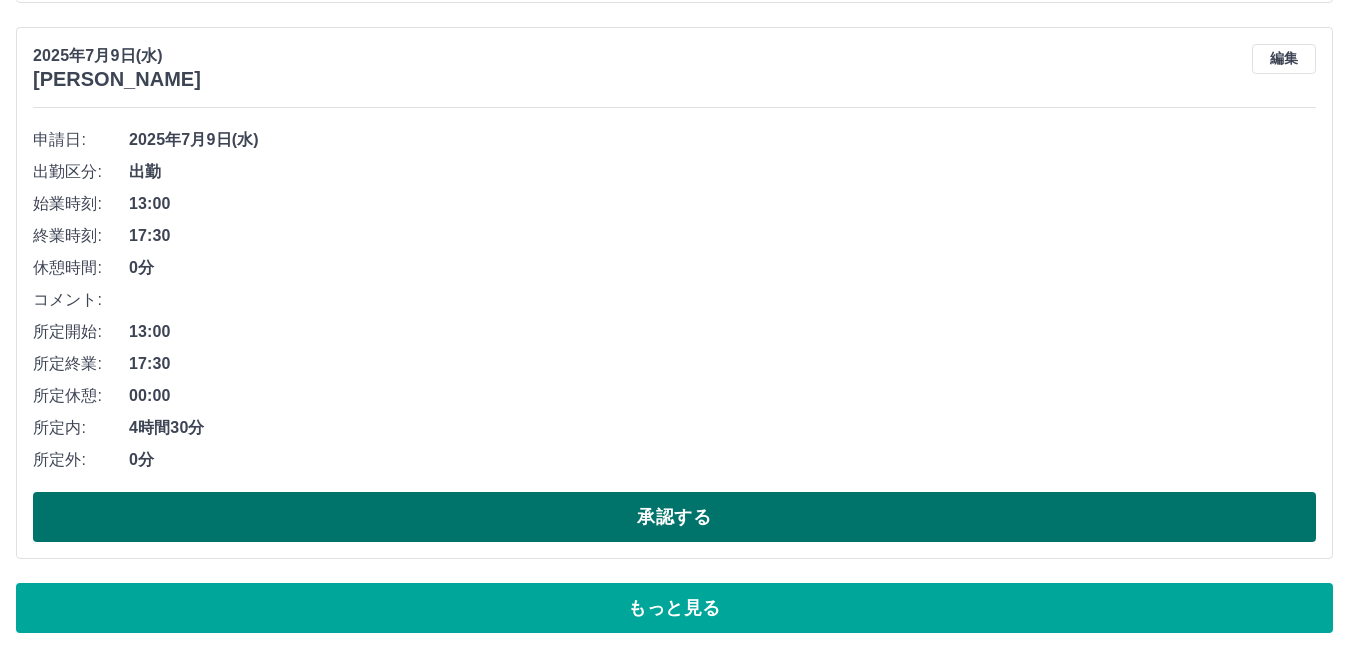 click on "承認する" at bounding box center [674, 517] 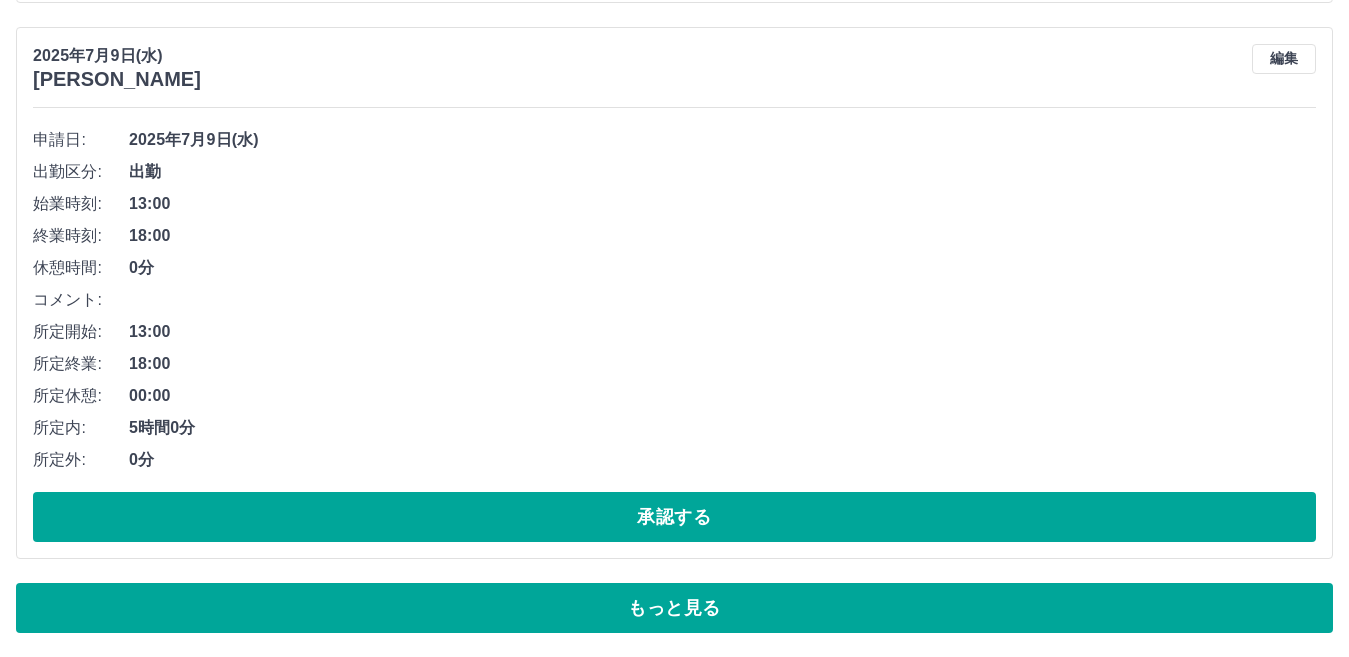 click on "申請日: 2025年7月9日(水) 出勤区分: 出勤 始業時刻: 13:00 終業時刻: 18:00 休憩時間: 0分 コメント: 所定開始: 13:00 所定終業: 18:00 所定休憩: 00:00 所定内: 5時間0分 所定外: 0分 承認する" at bounding box center (674, 333) 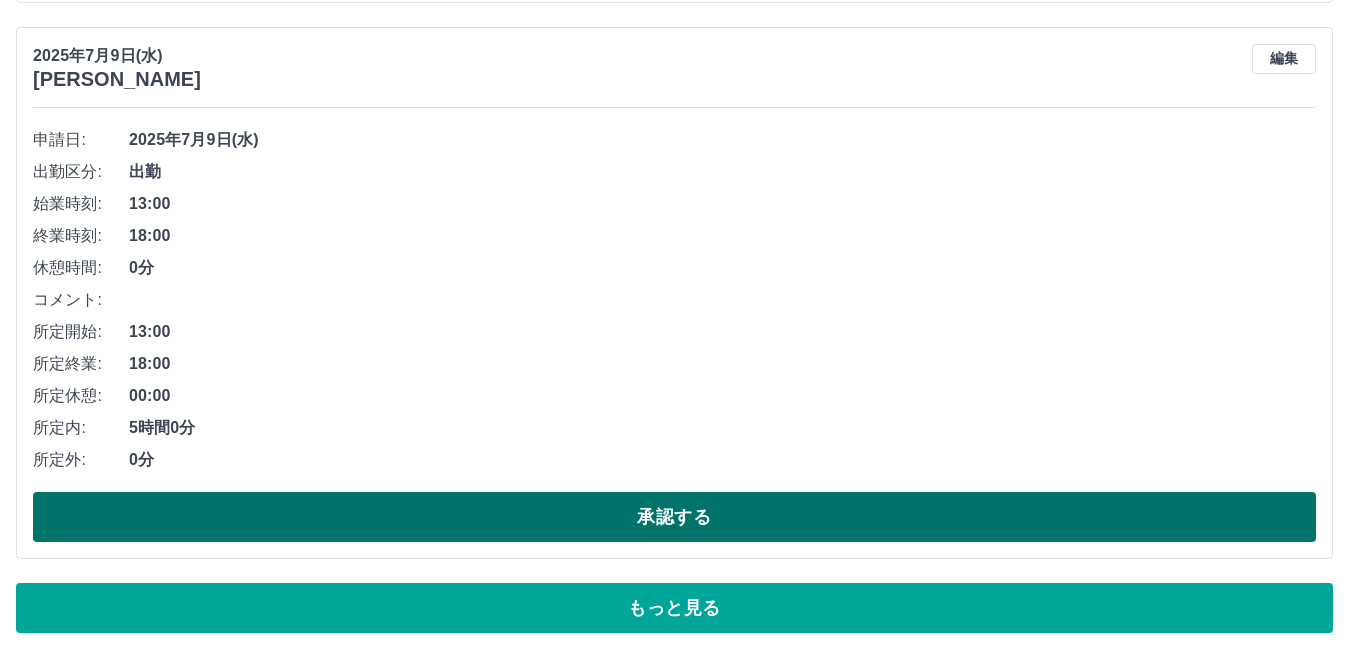 click on "承認する" at bounding box center (674, 517) 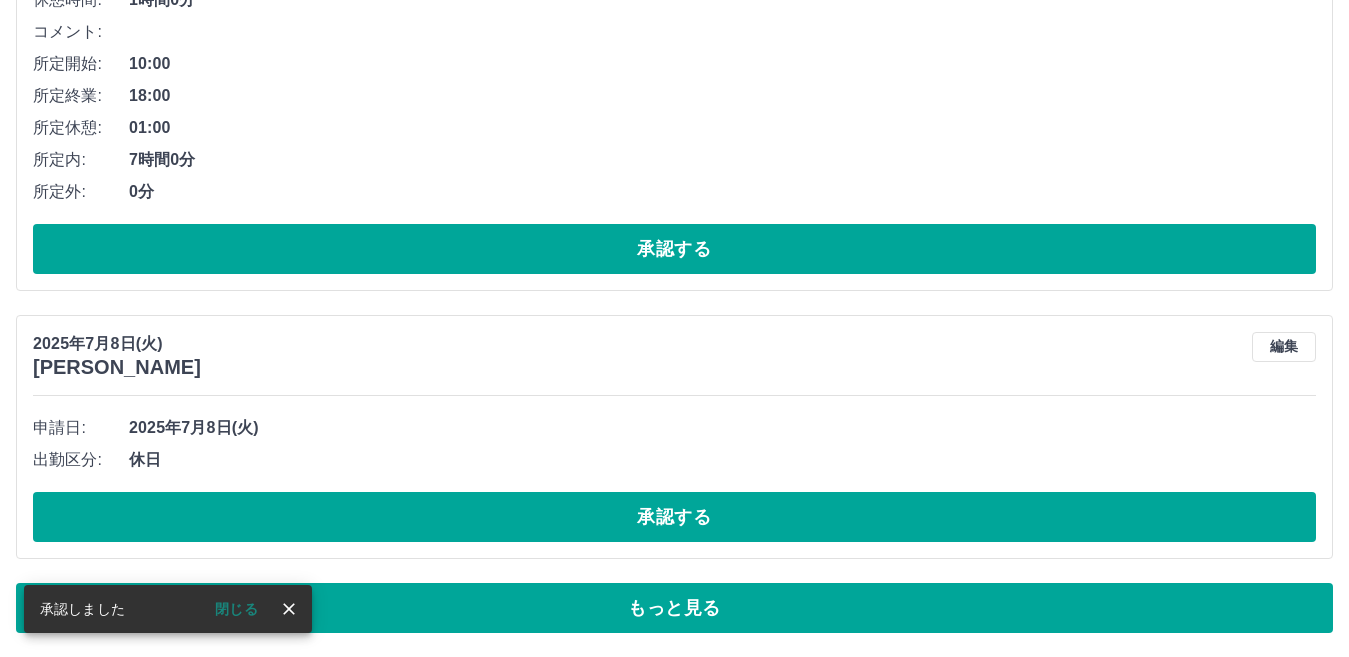 scroll, scrollTop: 10395, scrollLeft: 0, axis: vertical 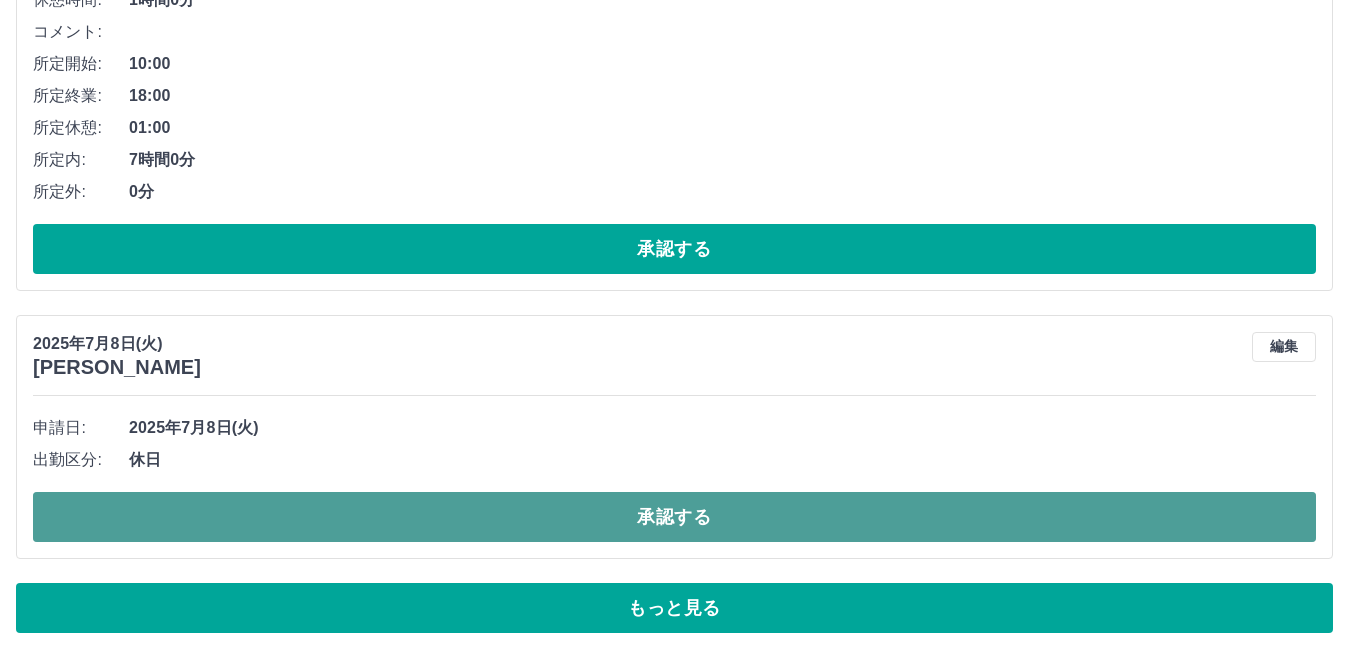 click on "承認する" at bounding box center (674, 517) 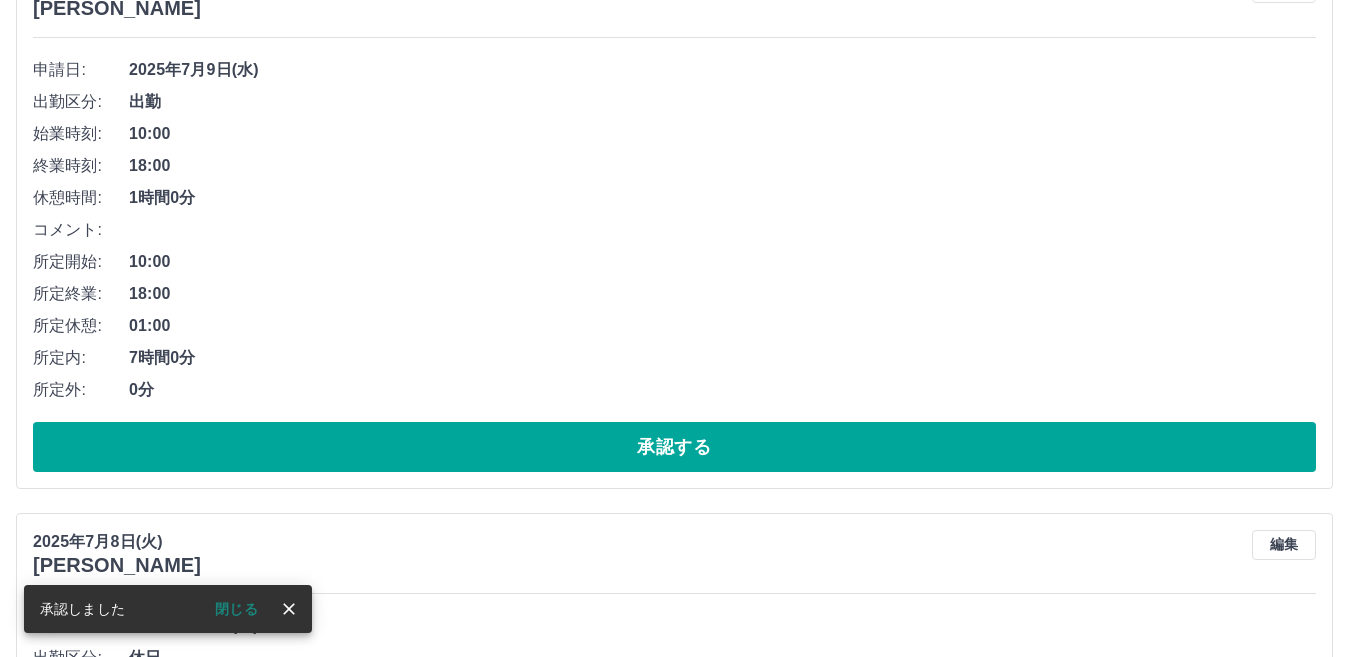 scroll, scrollTop: 10095, scrollLeft: 0, axis: vertical 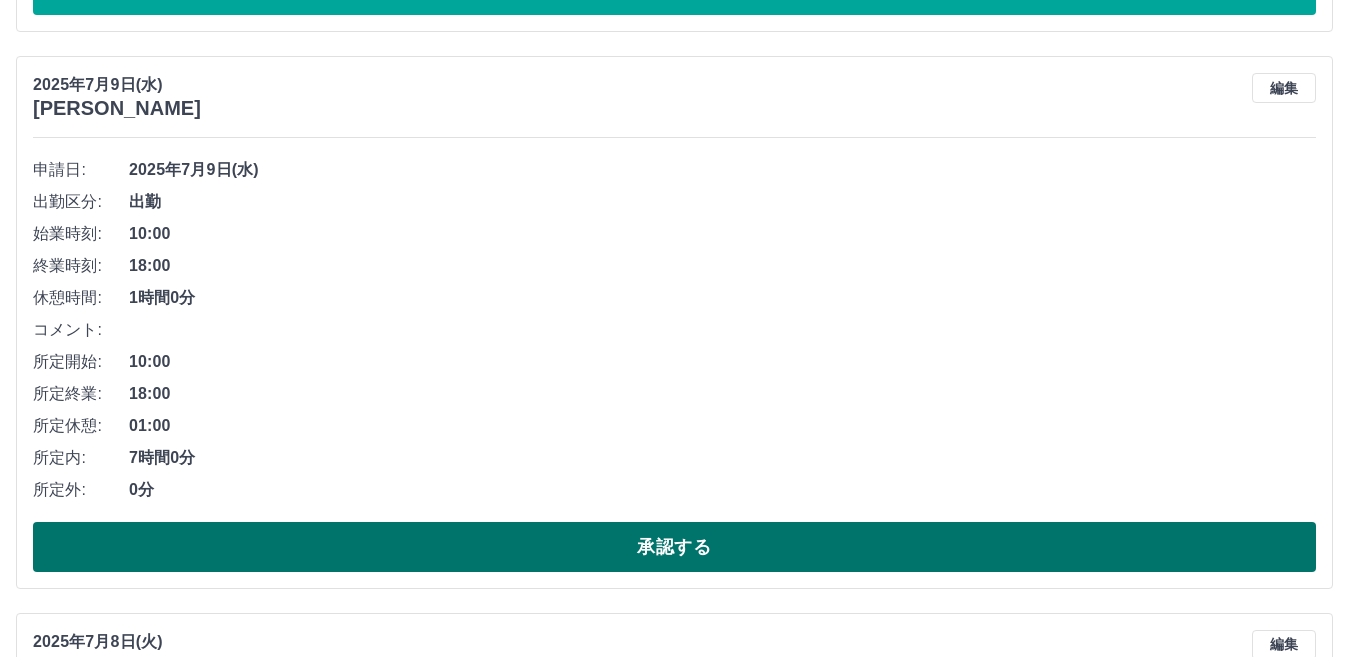 click on "承認する" at bounding box center (674, 547) 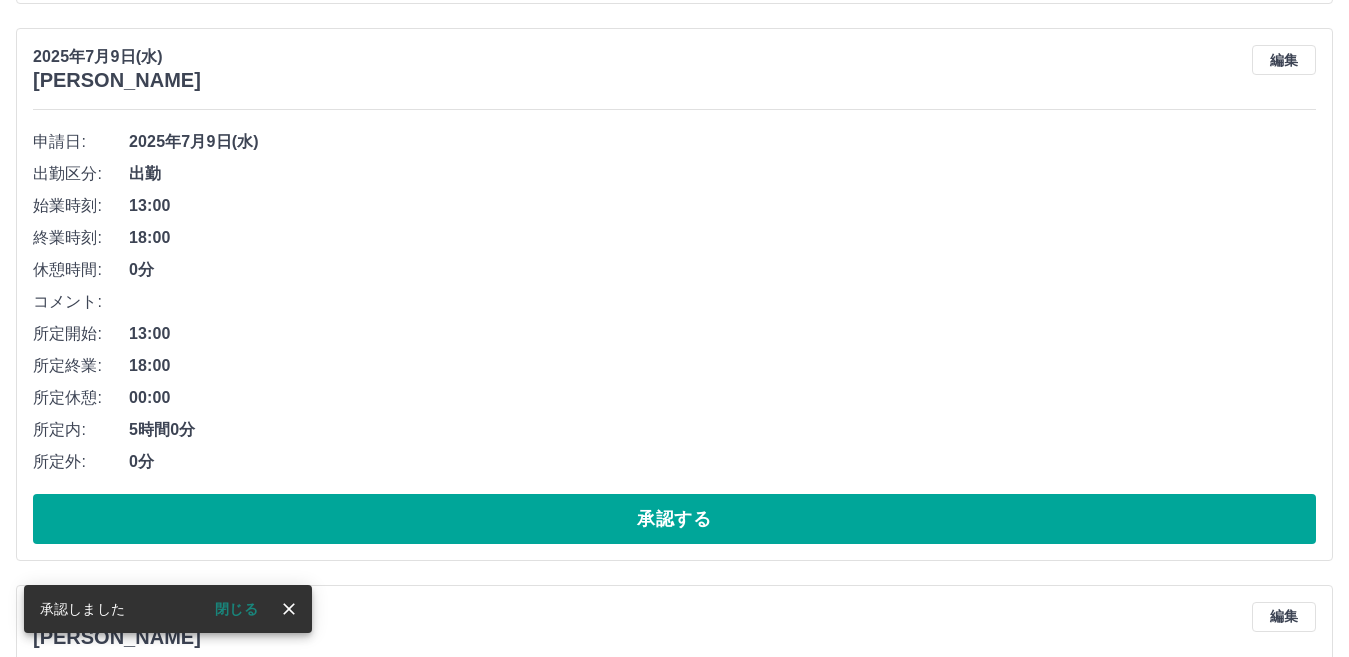 scroll, scrollTop: 8995, scrollLeft: 0, axis: vertical 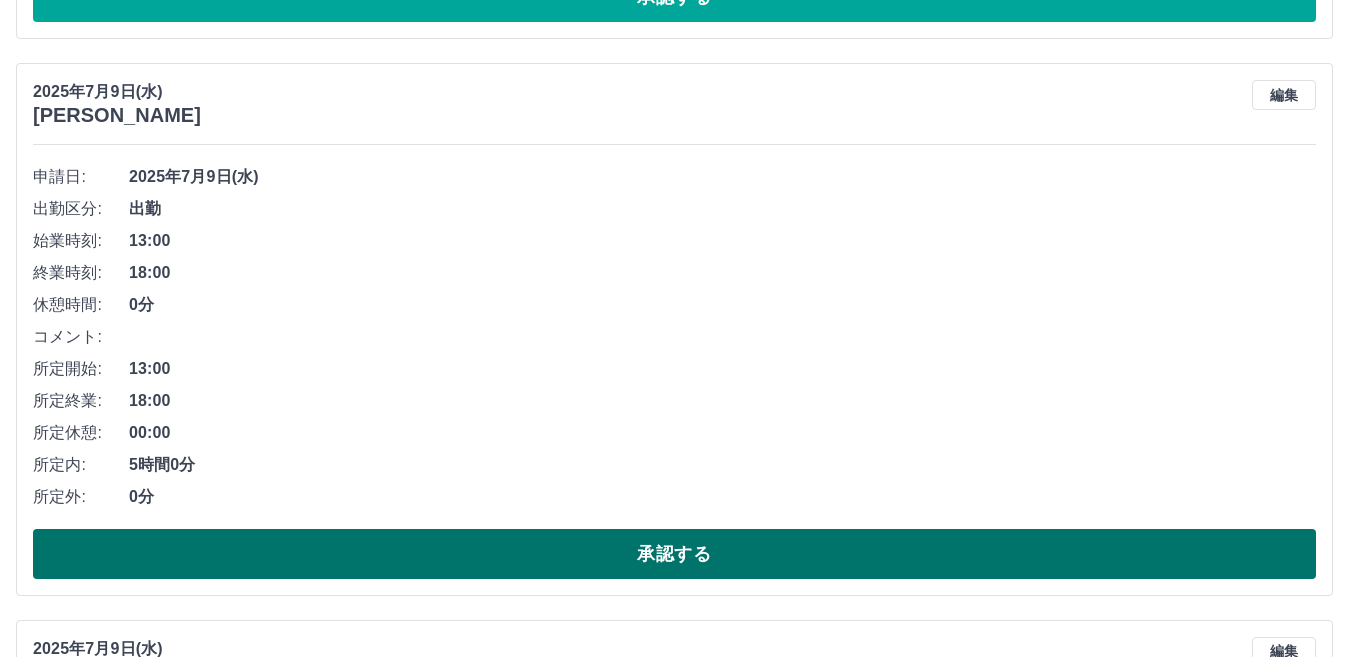 click on "承認する" at bounding box center (674, 554) 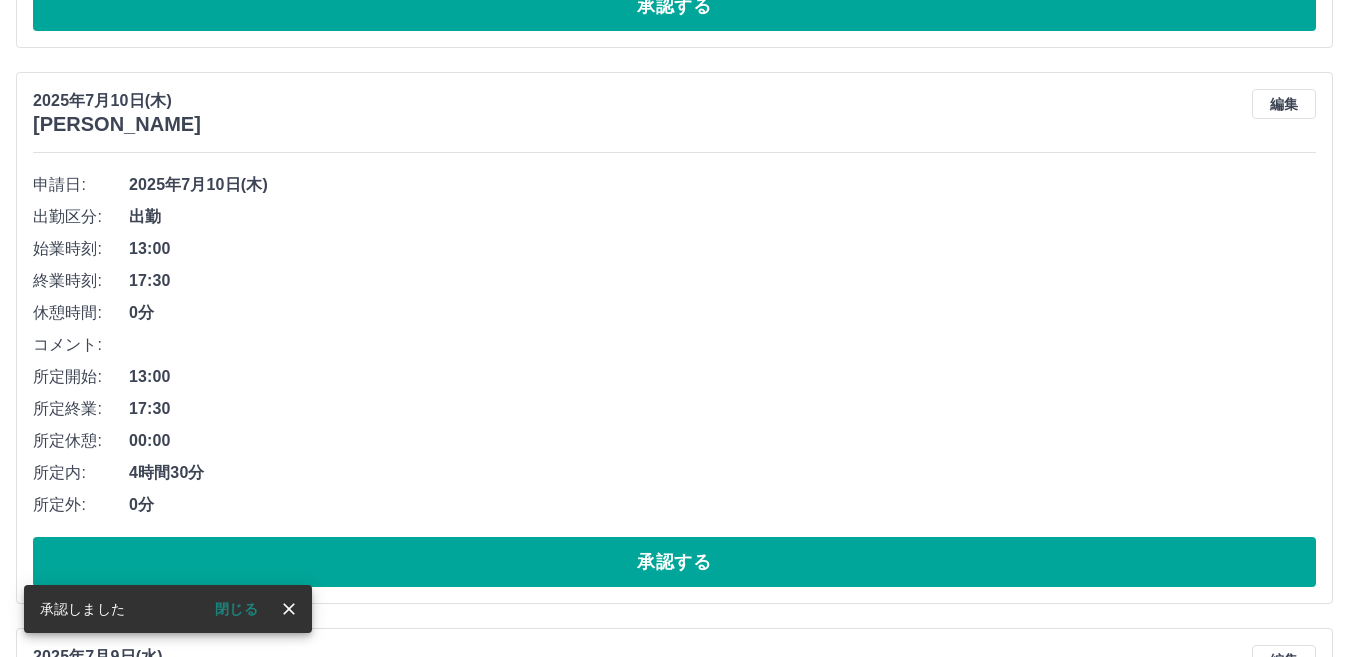 scroll, scrollTop: 8395, scrollLeft: 0, axis: vertical 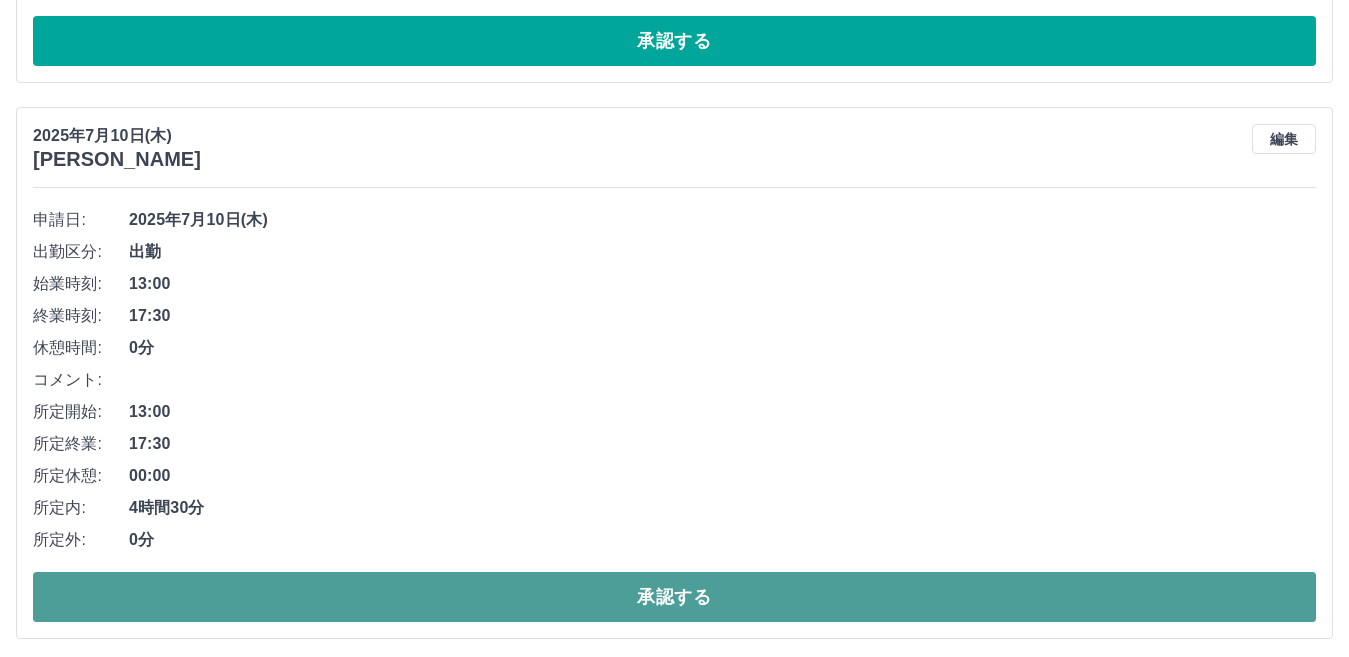 click on "承認する" at bounding box center (674, 597) 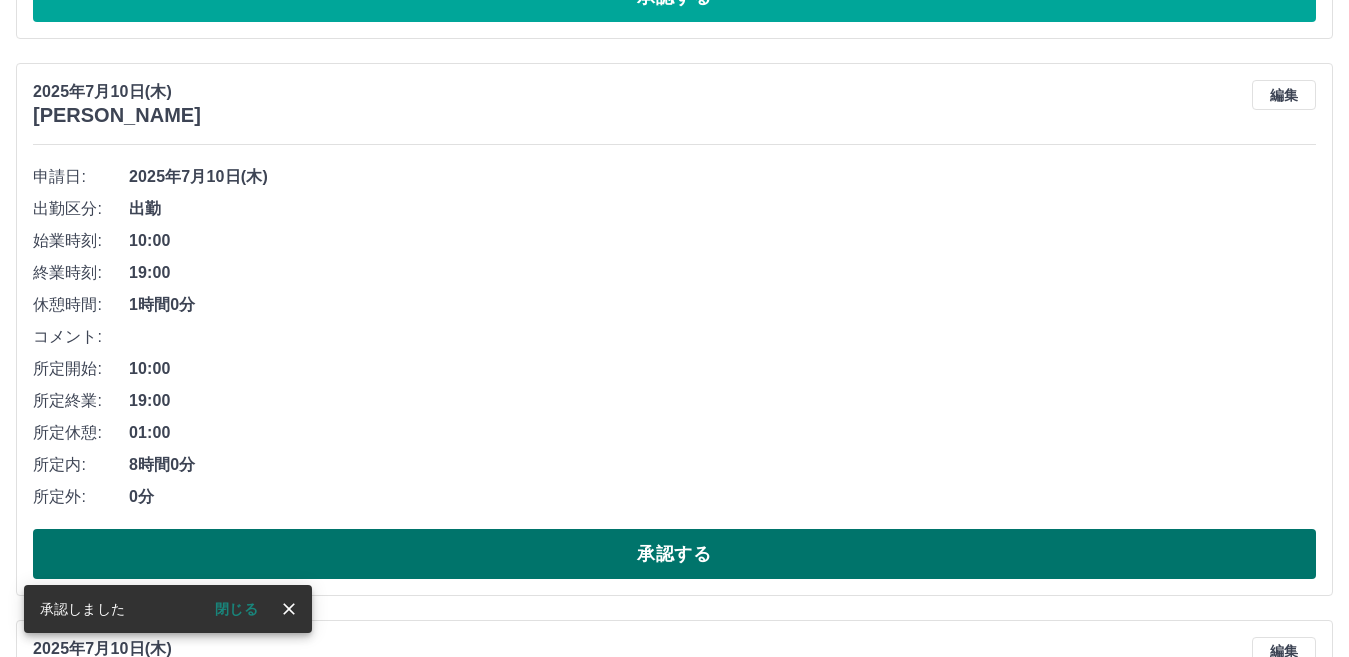 scroll, scrollTop: 7595, scrollLeft: 0, axis: vertical 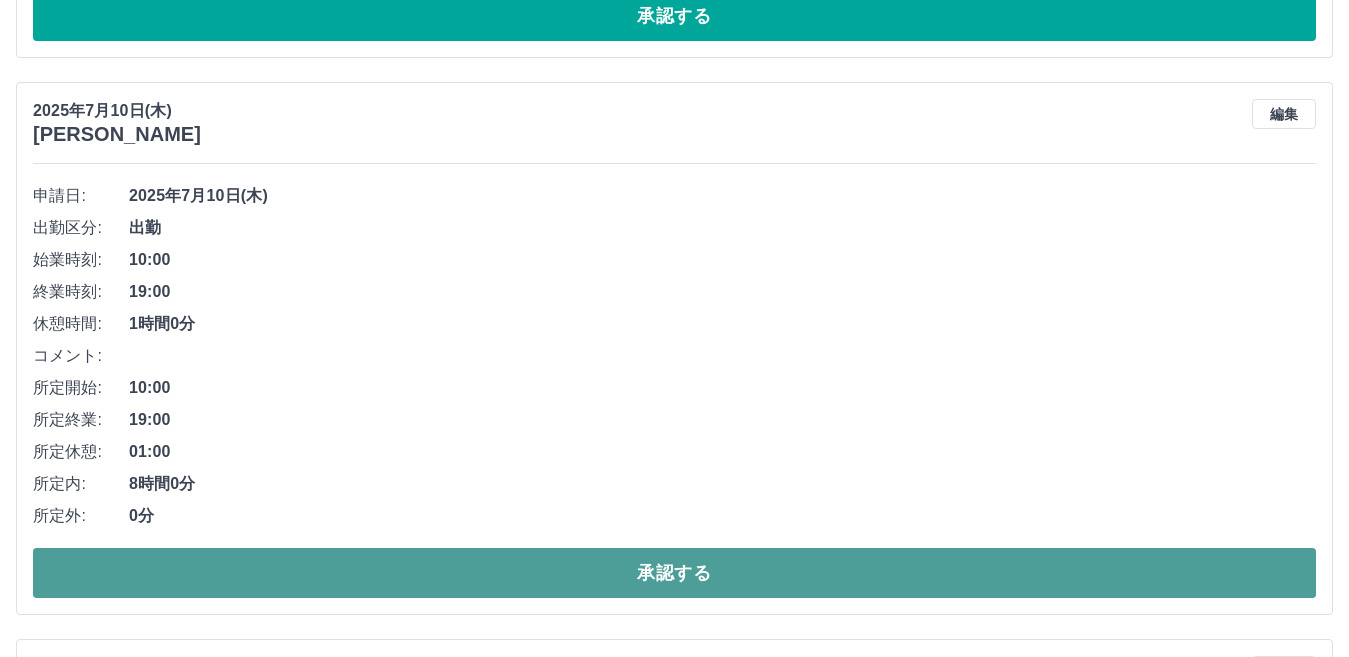 click on "承認する" at bounding box center [674, 573] 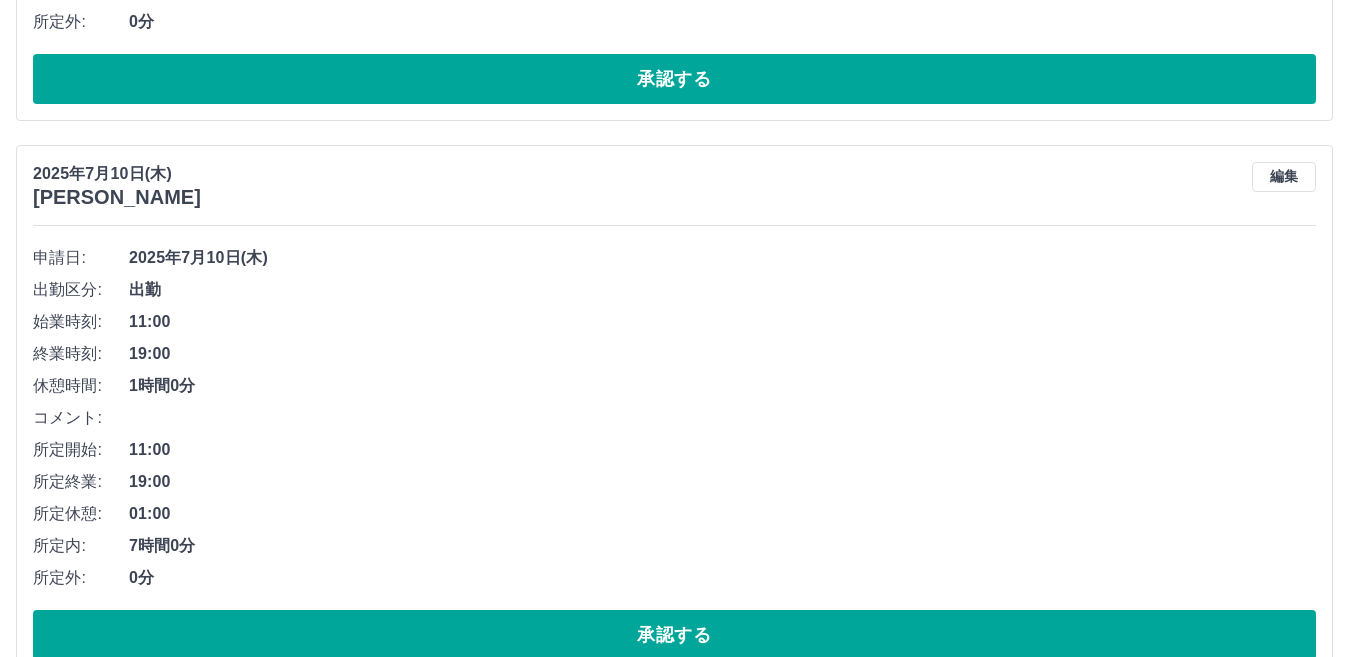scroll, scrollTop: 6795, scrollLeft: 0, axis: vertical 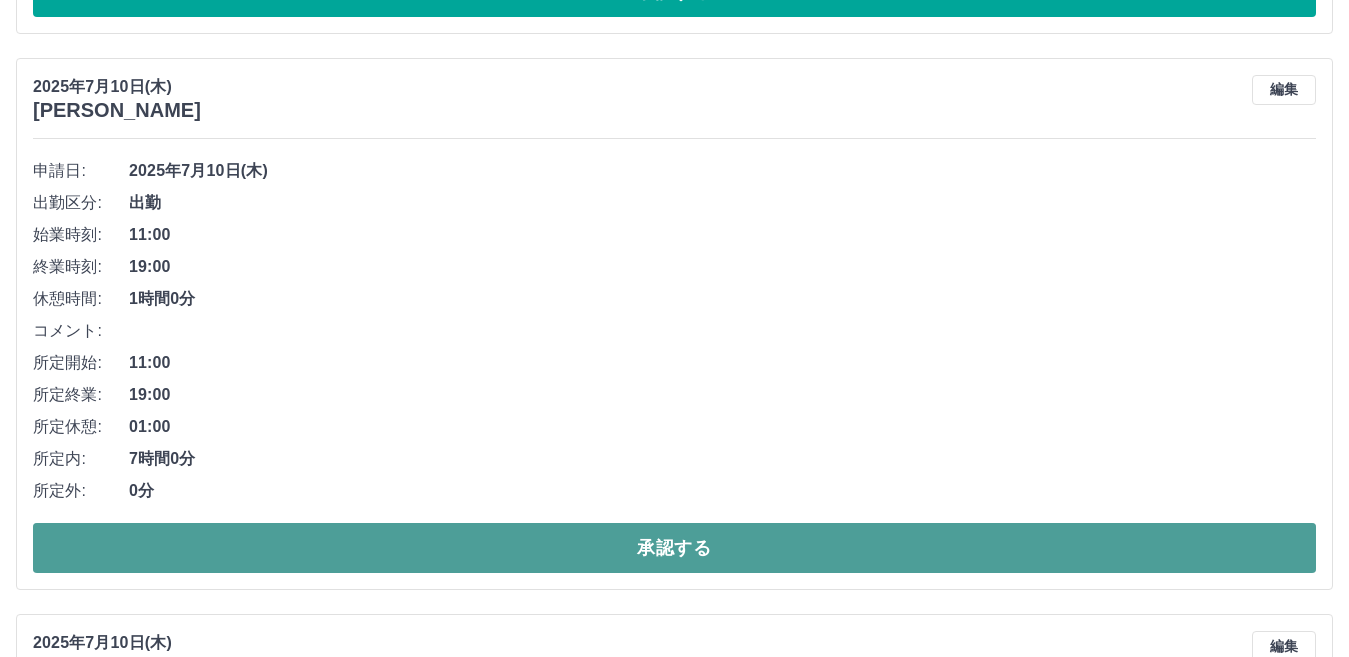 click on "承認する" at bounding box center (674, 548) 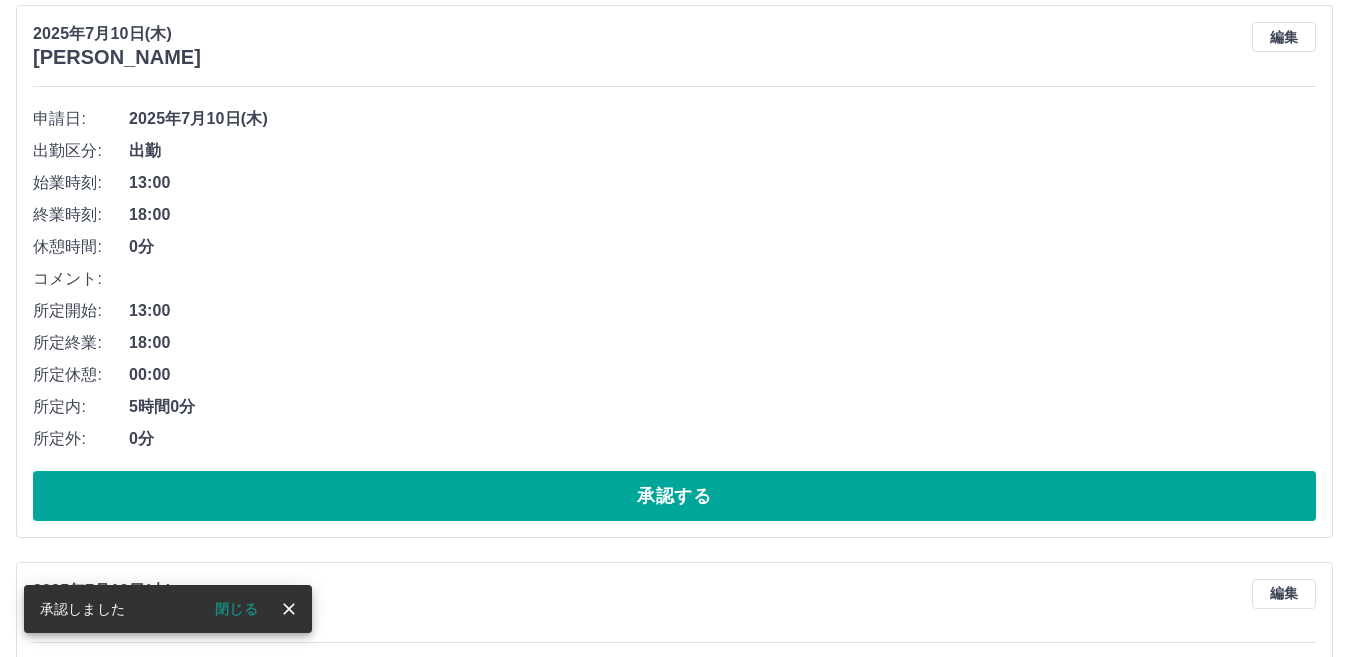scroll, scrollTop: 6295, scrollLeft: 0, axis: vertical 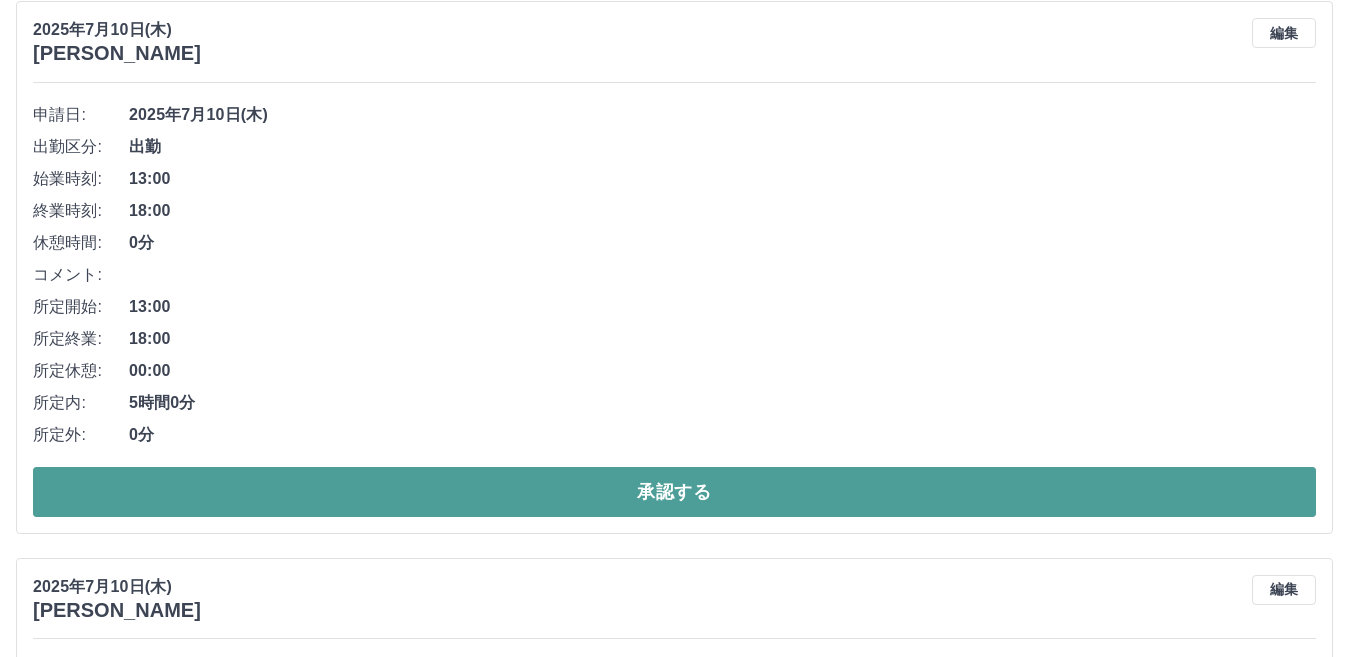 click on "承認する" at bounding box center (674, 492) 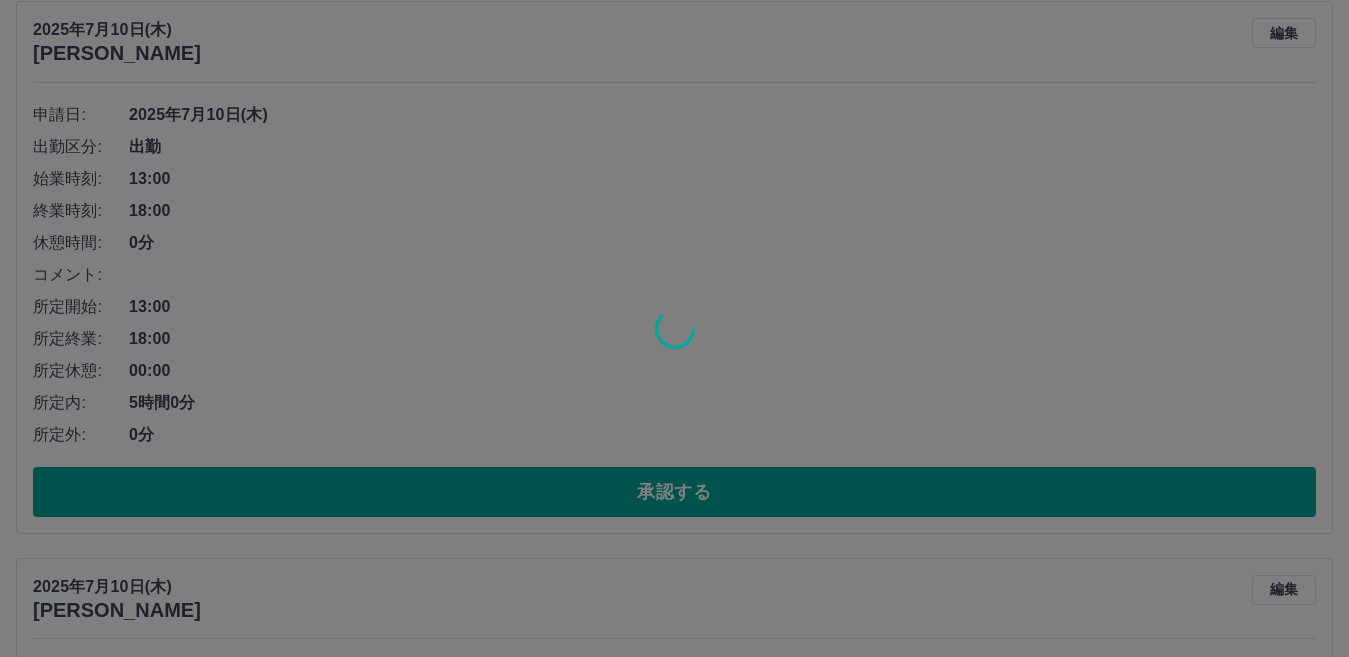 scroll, scrollTop: 5738, scrollLeft: 0, axis: vertical 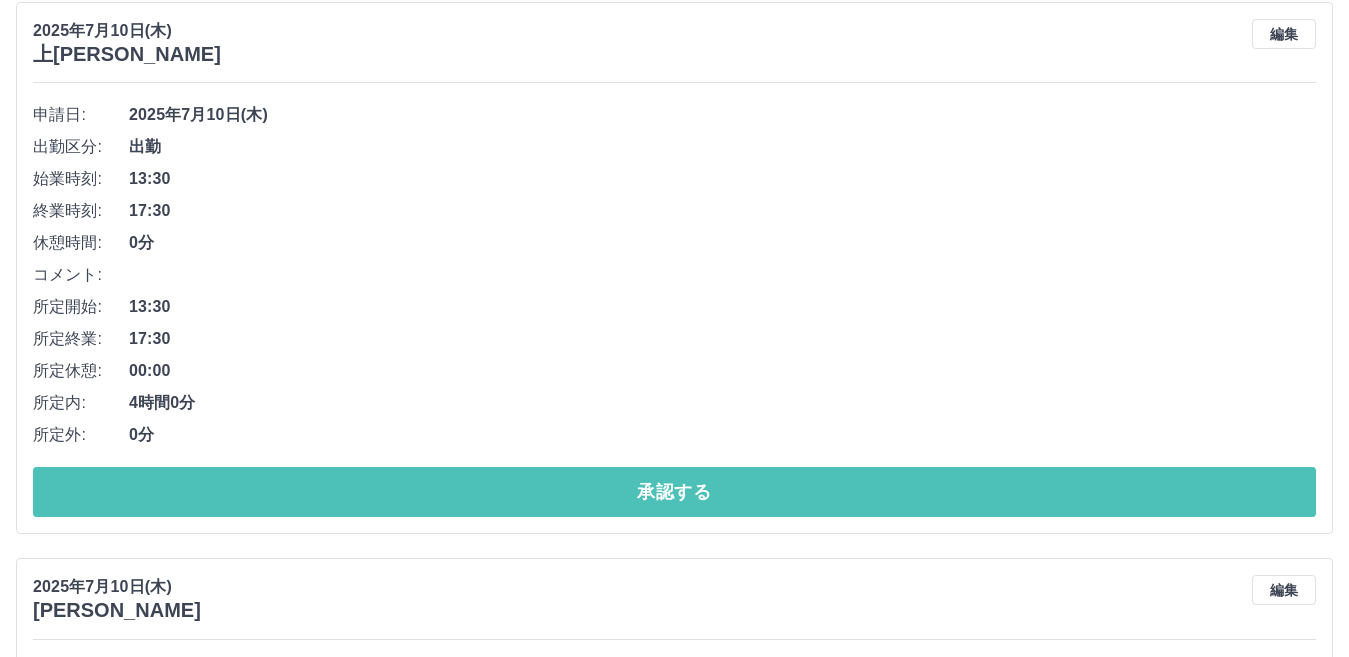 click on "承認する" at bounding box center (674, 492) 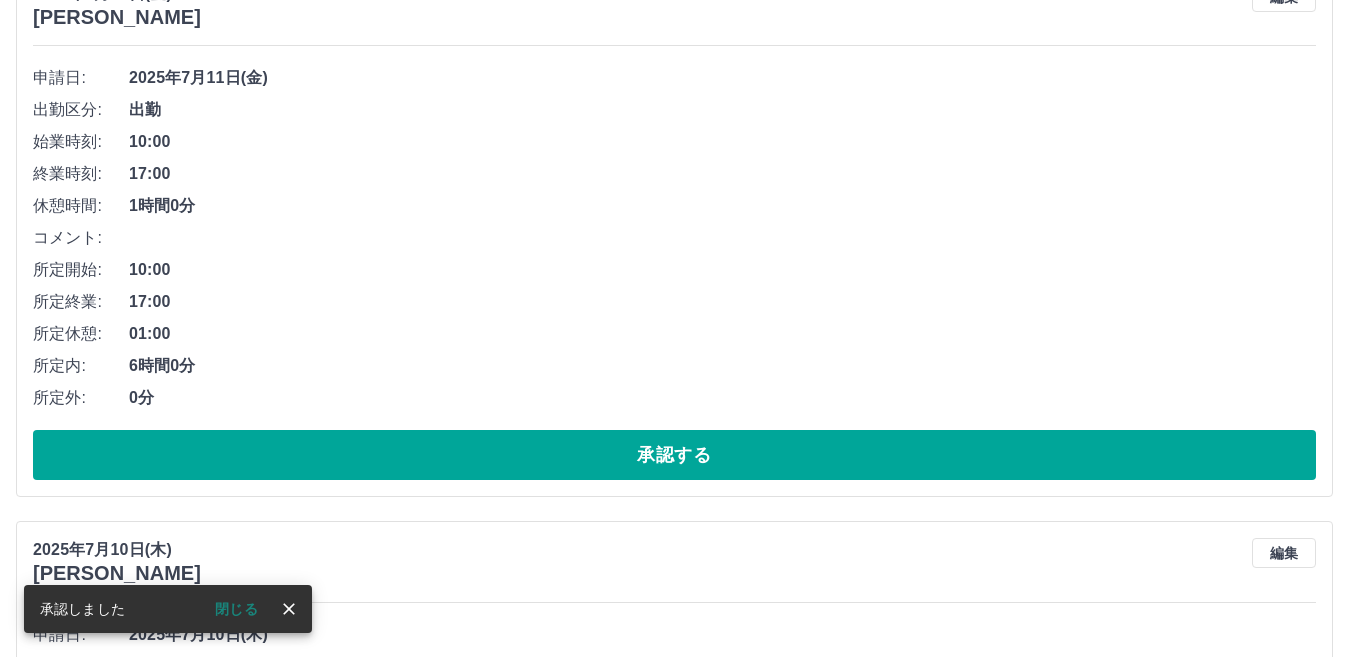 scroll, scrollTop: 4582, scrollLeft: 0, axis: vertical 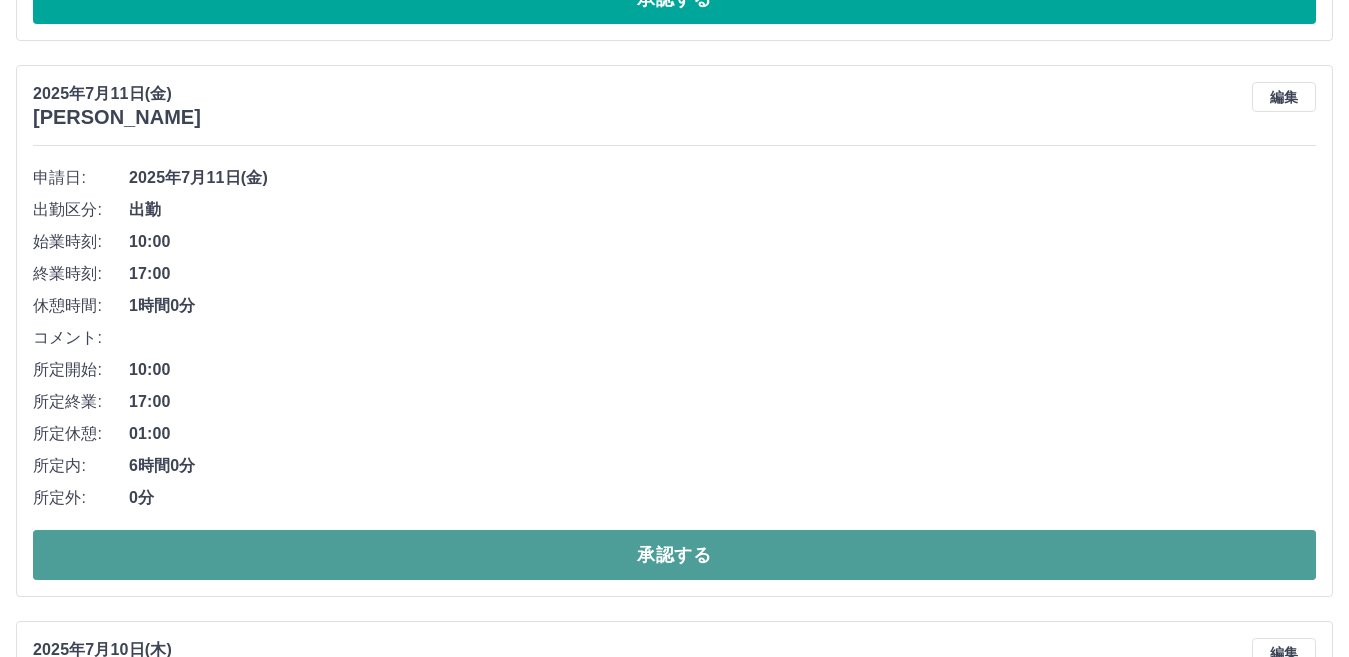 click on "承認する" at bounding box center (674, 555) 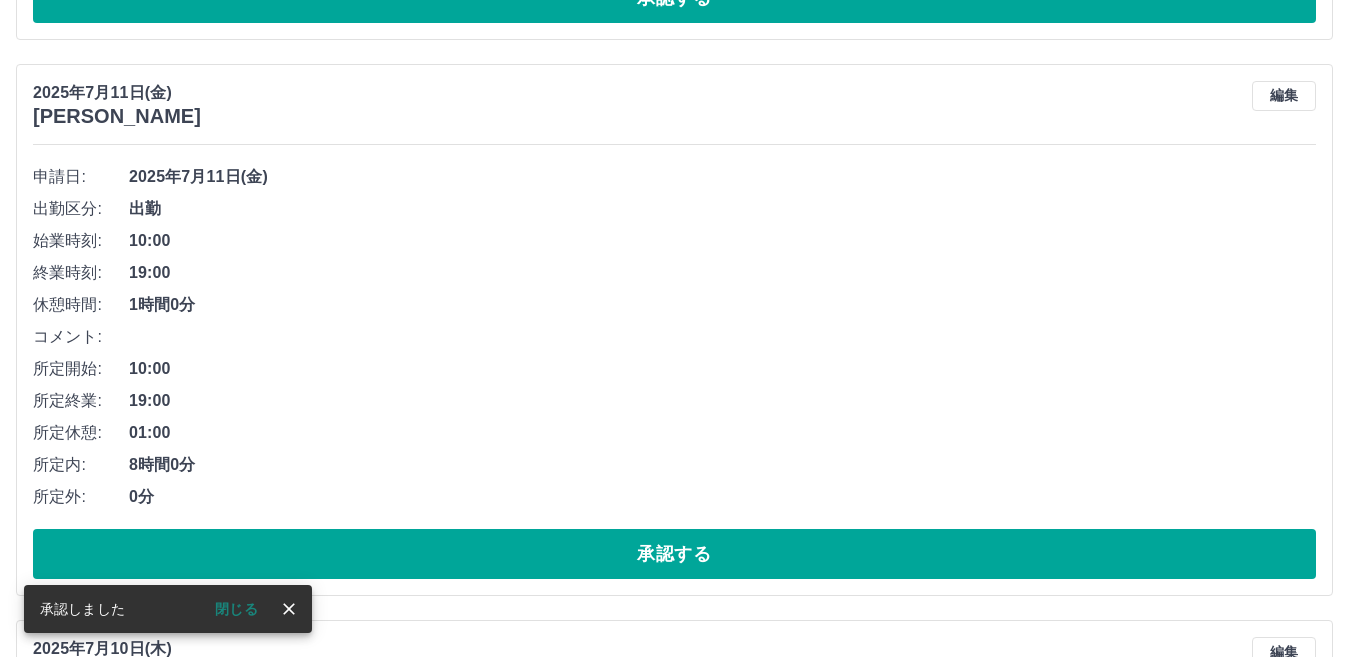 scroll, scrollTop: 3982, scrollLeft: 0, axis: vertical 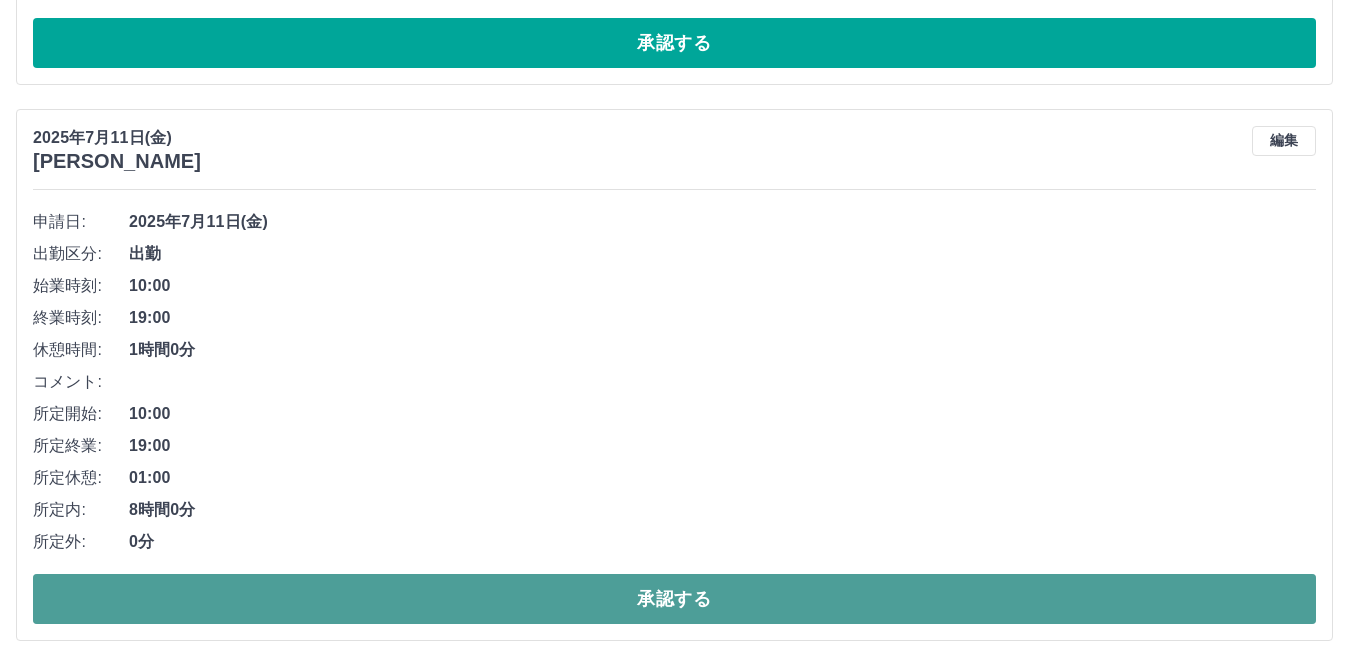 click on "承認する" at bounding box center [674, 599] 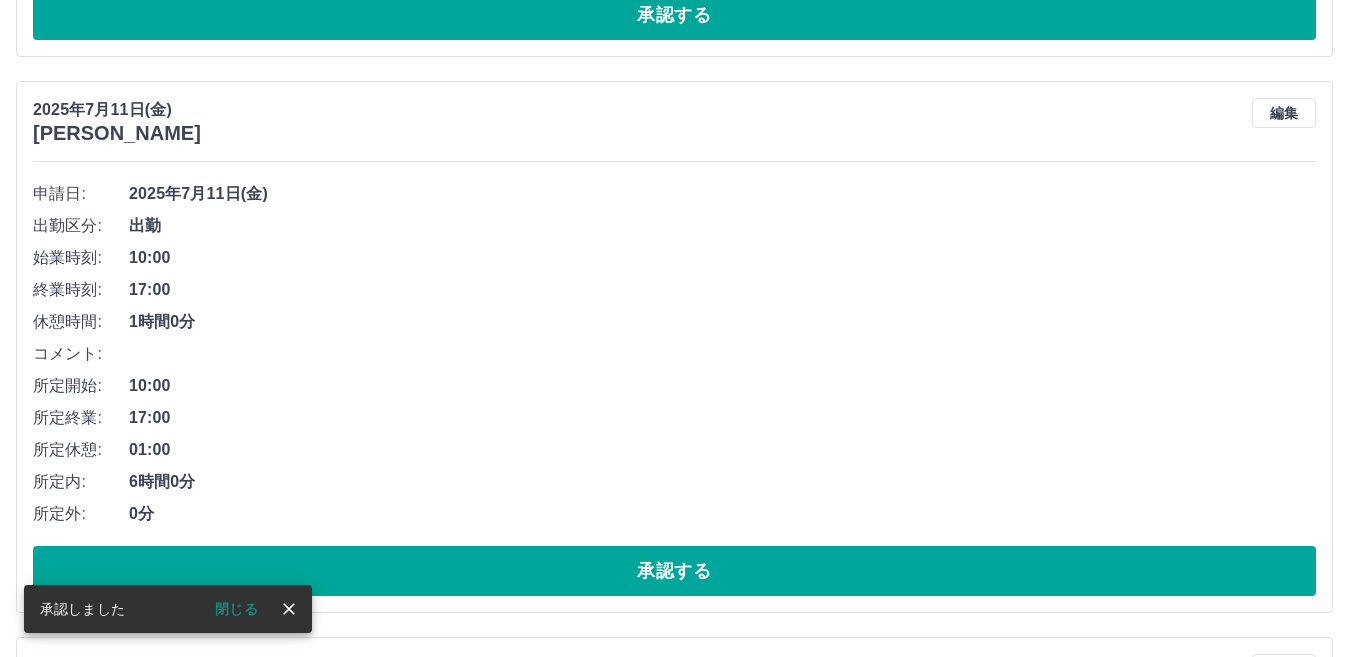 scroll, scrollTop: 3182, scrollLeft: 0, axis: vertical 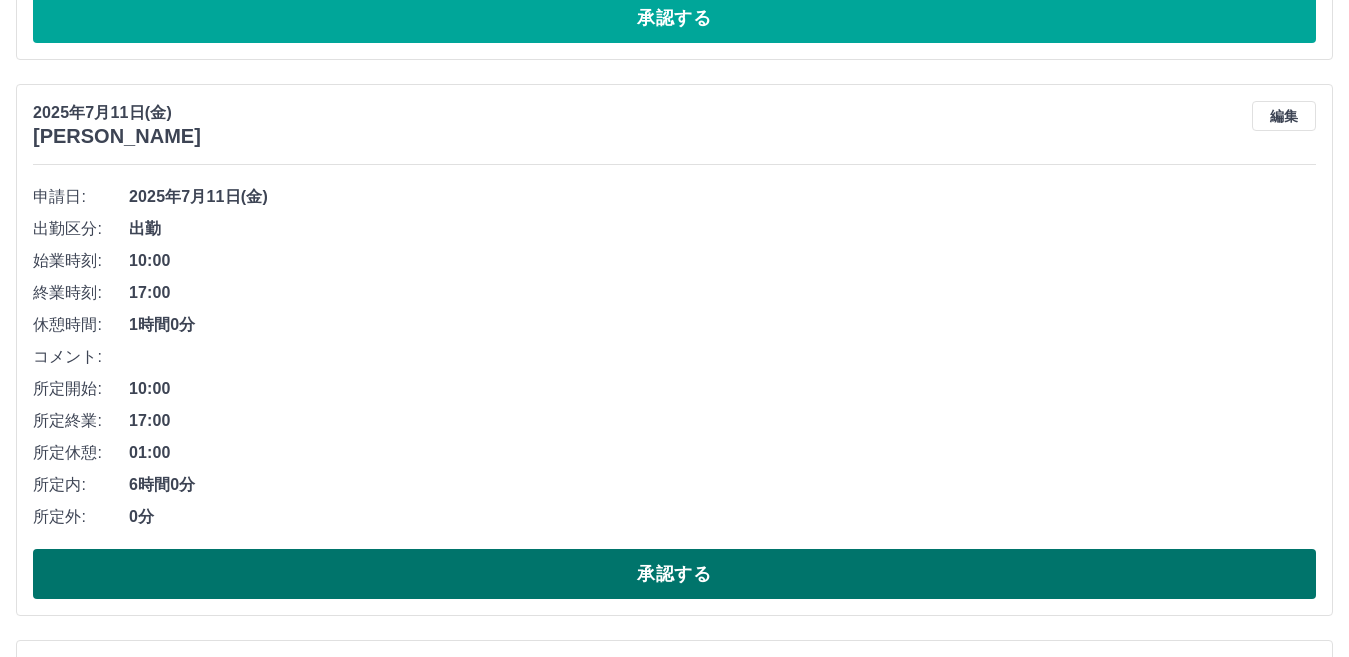 click on "承認する" at bounding box center (674, 574) 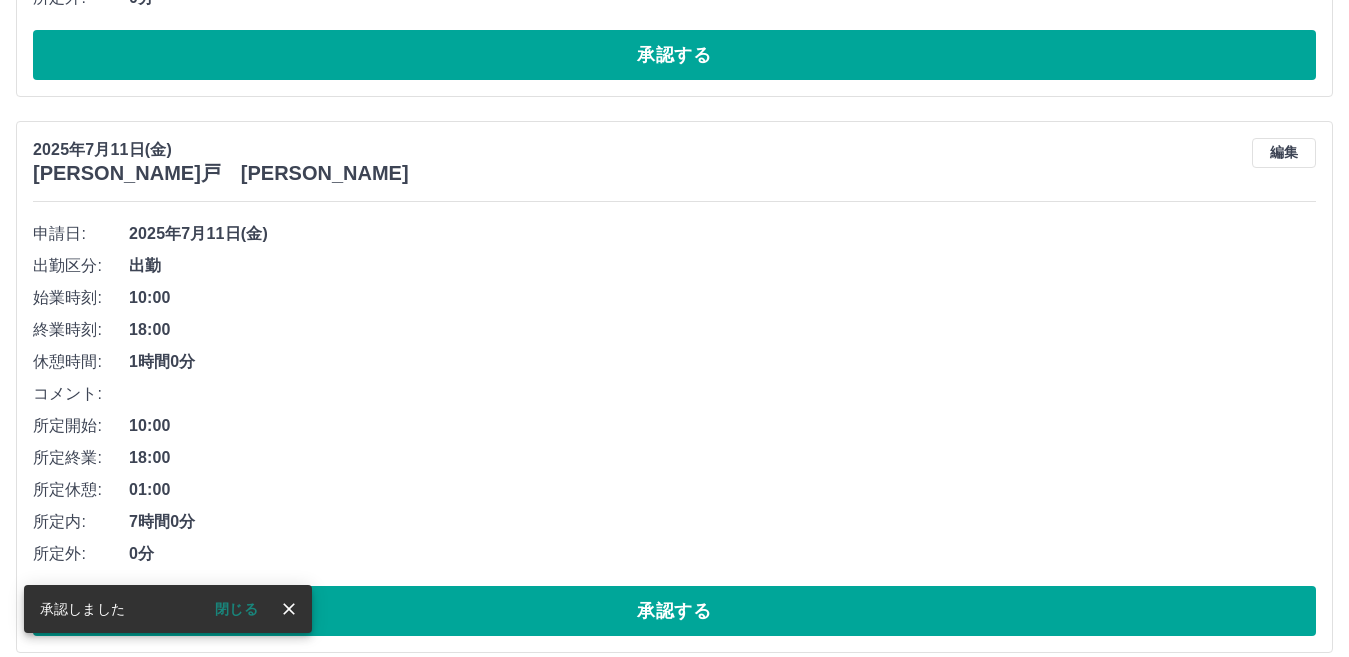 scroll, scrollTop: 2582, scrollLeft: 0, axis: vertical 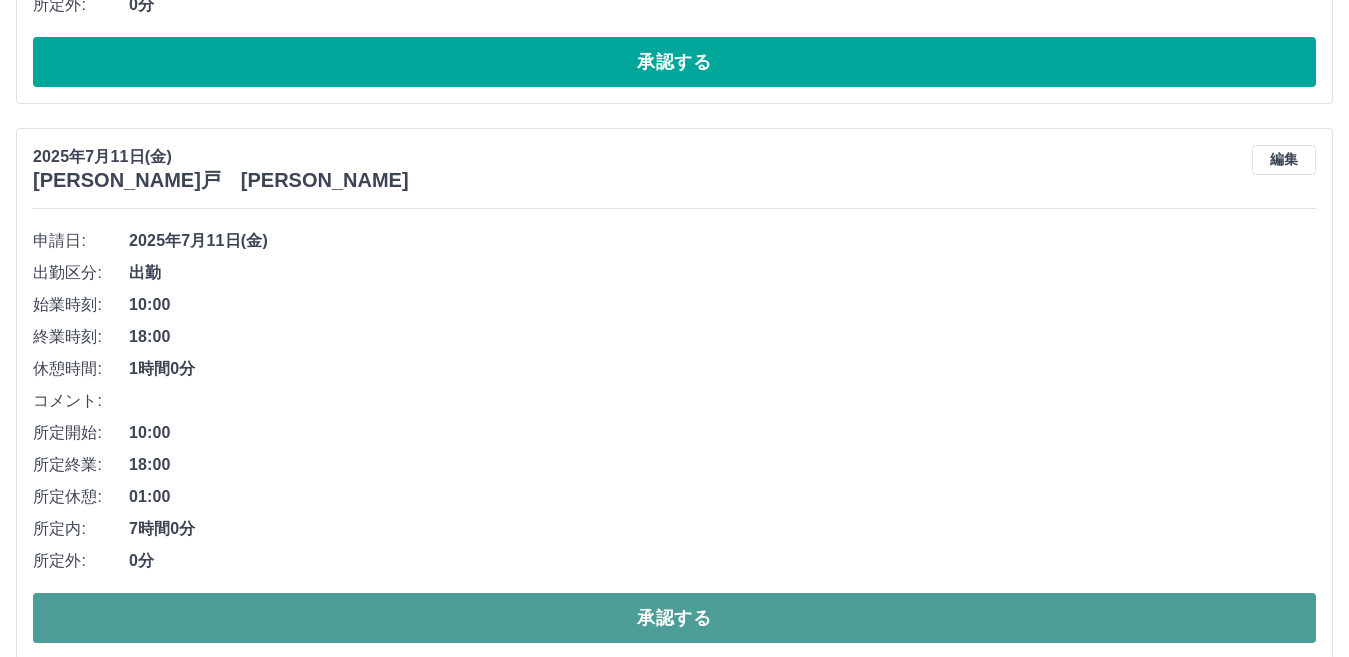 click on "承認する" at bounding box center [674, 618] 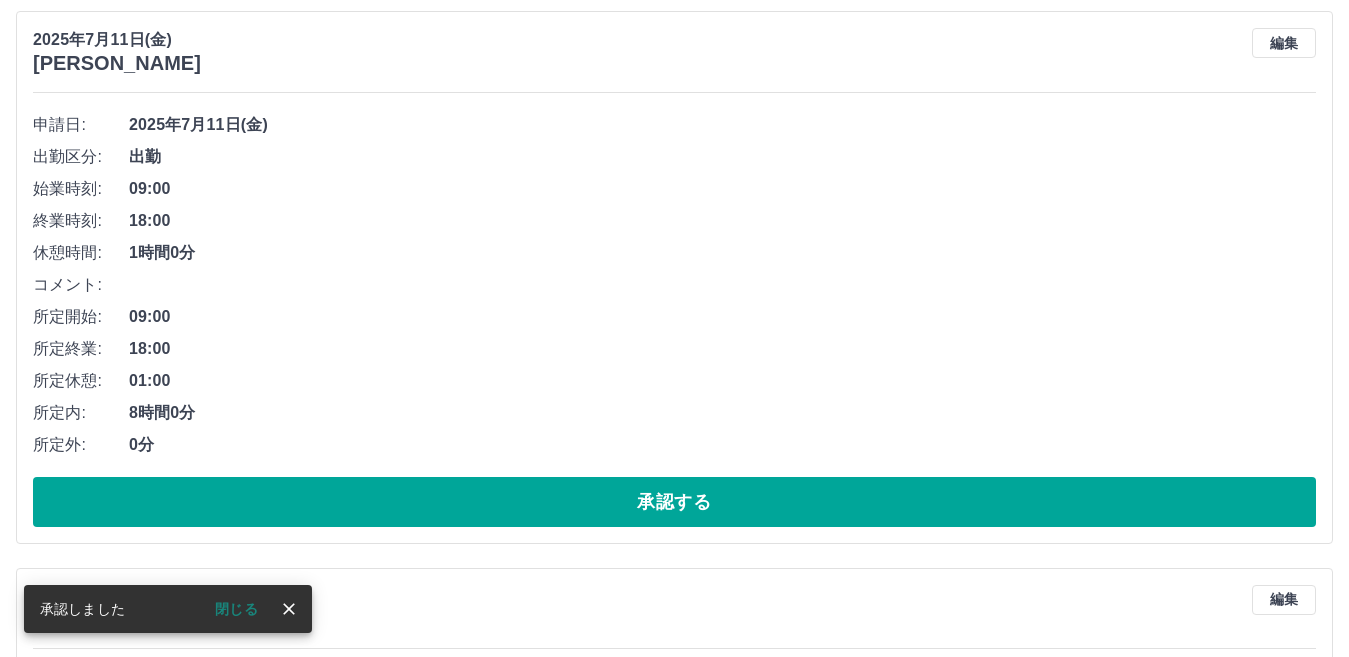 scroll, scrollTop: 2082, scrollLeft: 0, axis: vertical 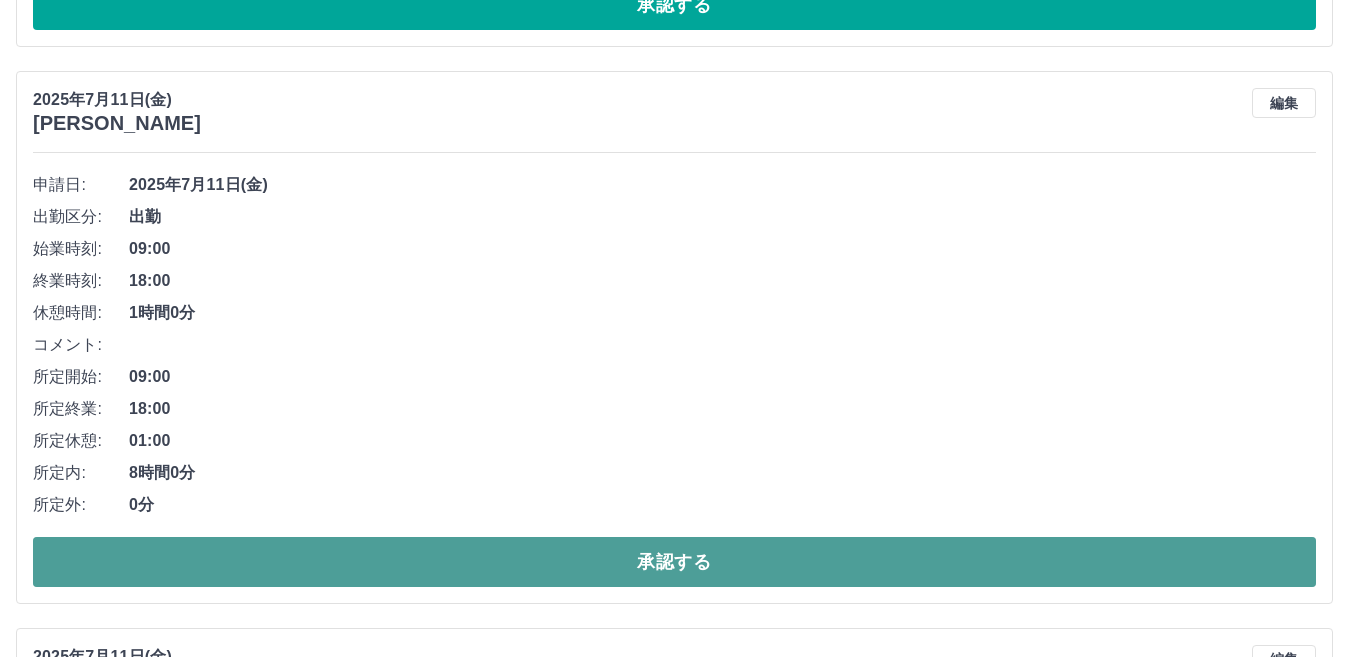 click on "承認する" at bounding box center [674, 562] 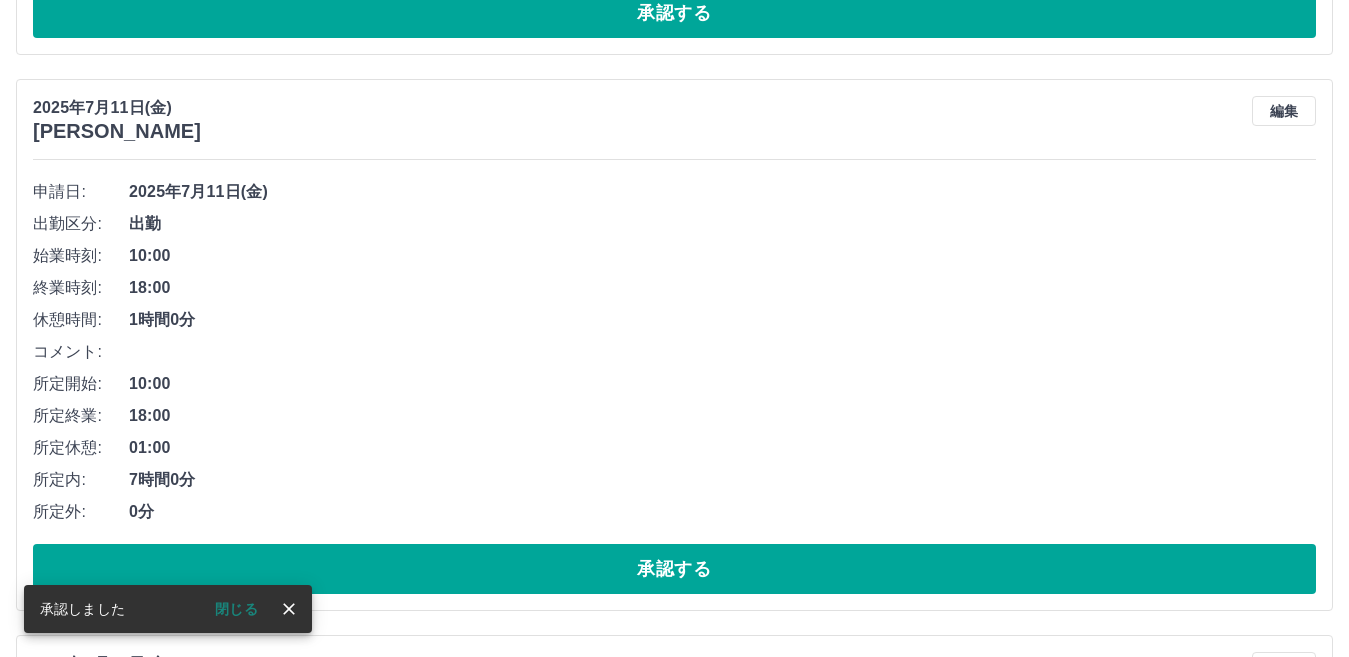 scroll, scrollTop: 1482, scrollLeft: 0, axis: vertical 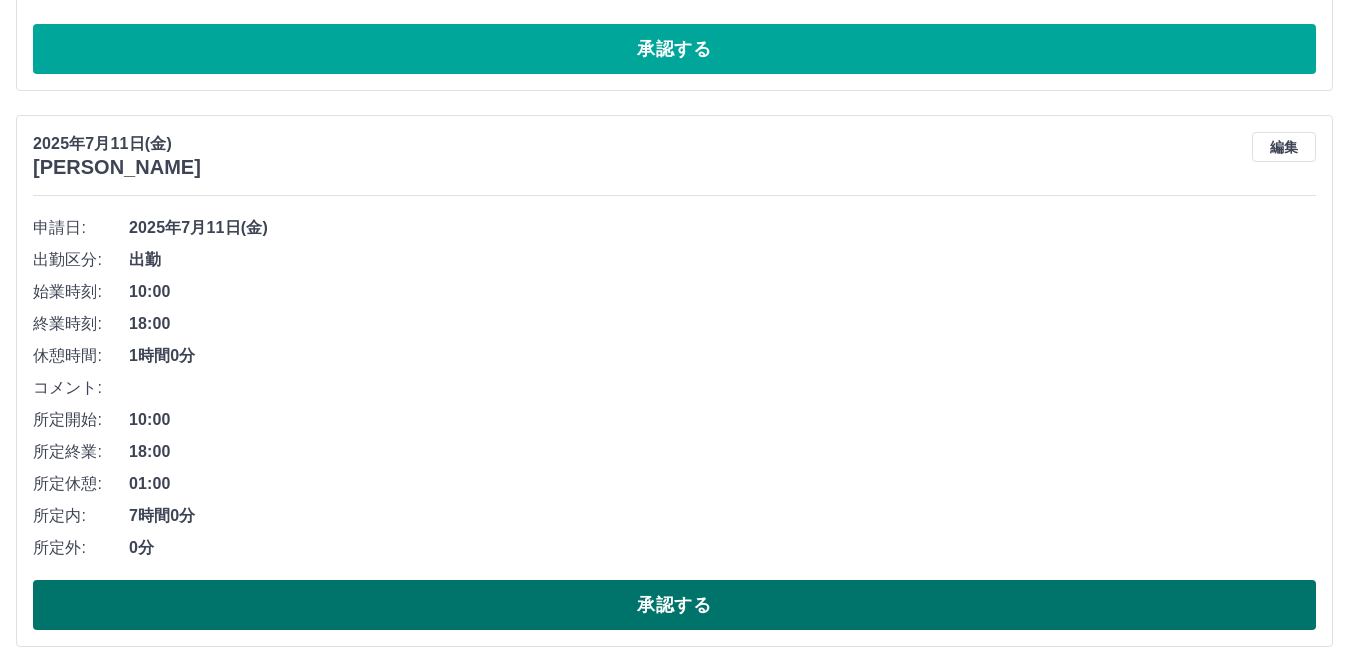 click on "承認する" at bounding box center (674, 605) 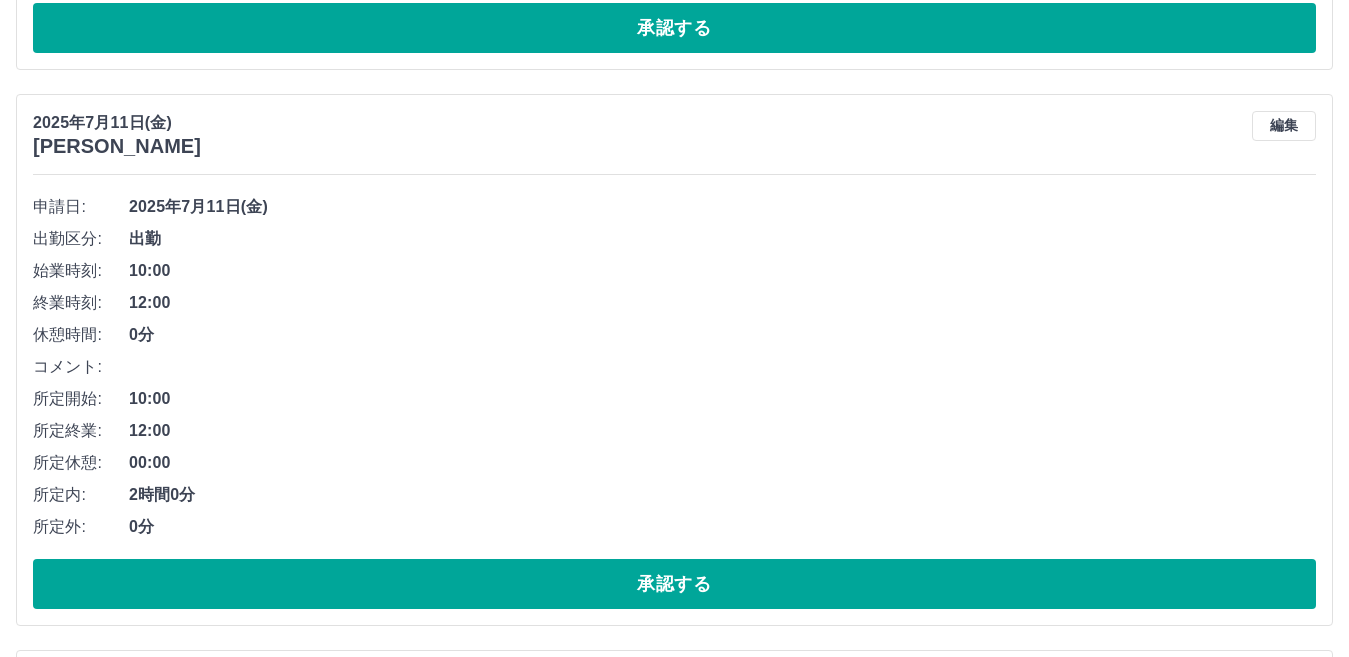 scroll, scrollTop: 982, scrollLeft: 0, axis: vertical 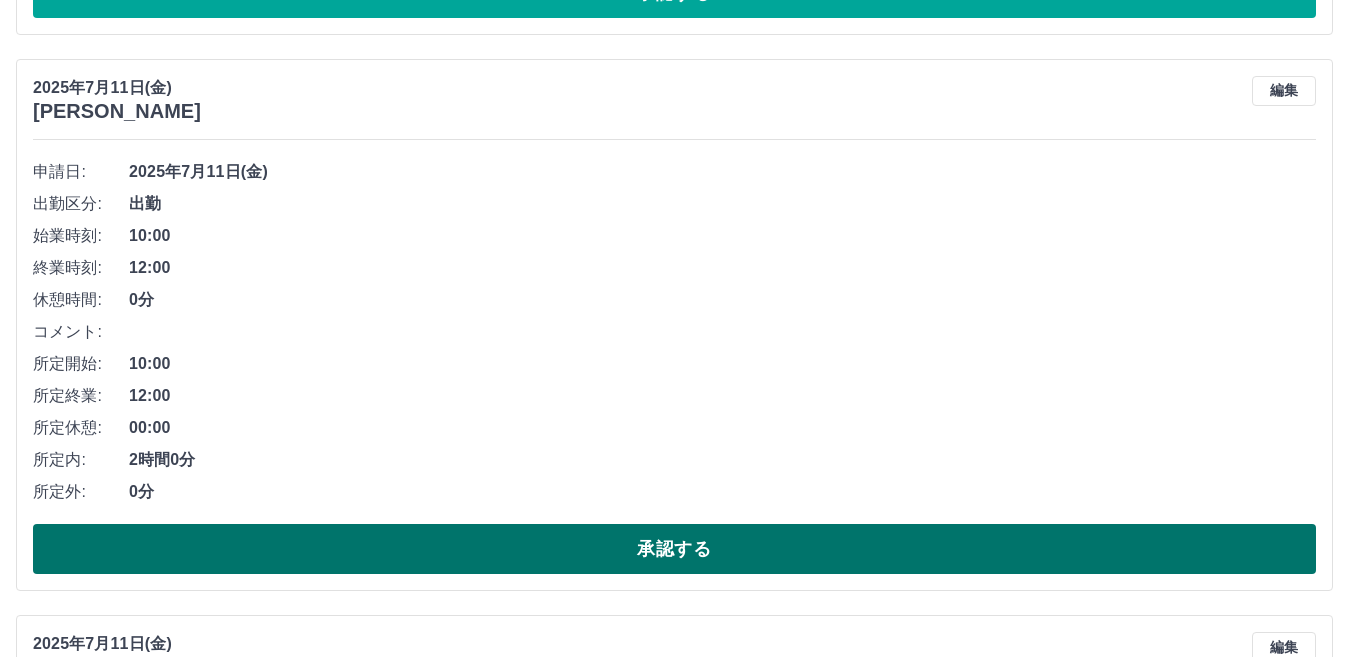 click on "申請日: 2025年7月11日(金) 出勤区分: 出勤 始業時刻: 10:00 終業時刻: 12:00 休憩時間: 0分 コメント: 所定開始: 10:00 所定終業: 12:00 所定休憩: 00:00 所定内: 2時間0分 所定外: 0分 承認する" at bounding box center (674, 365) 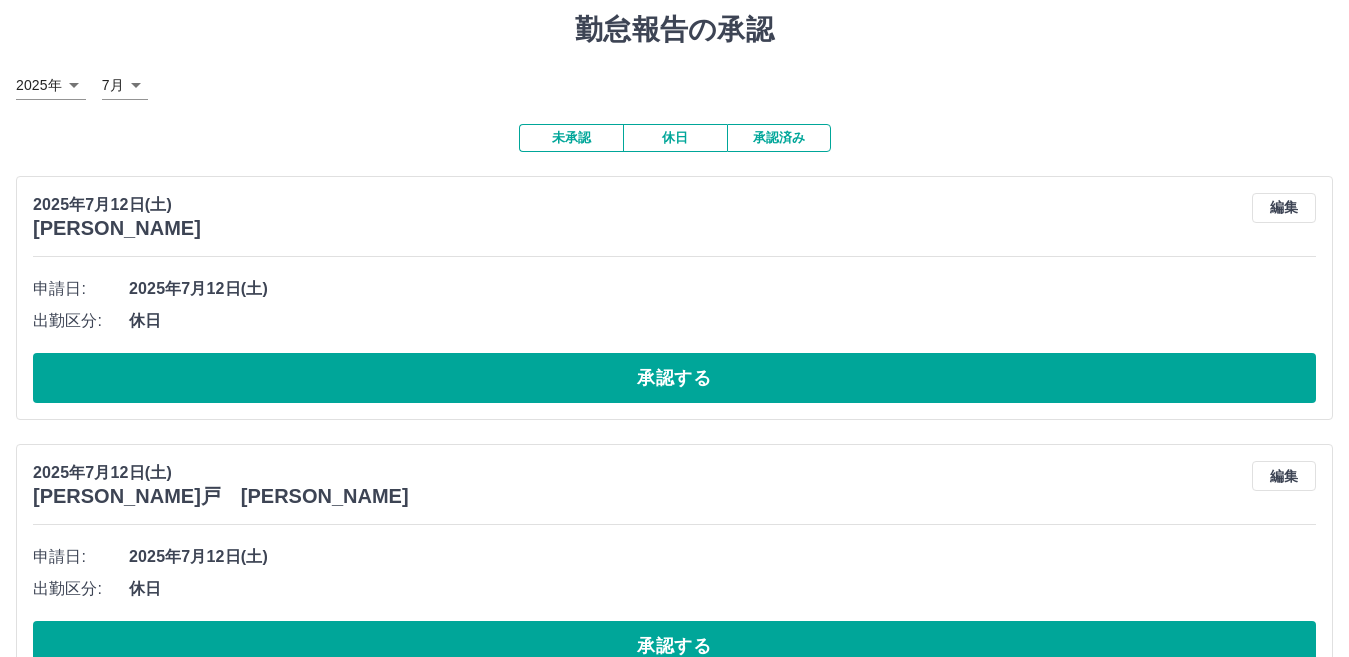 scroll, scrollTop: 0, scrollLeft: 0, axis: both 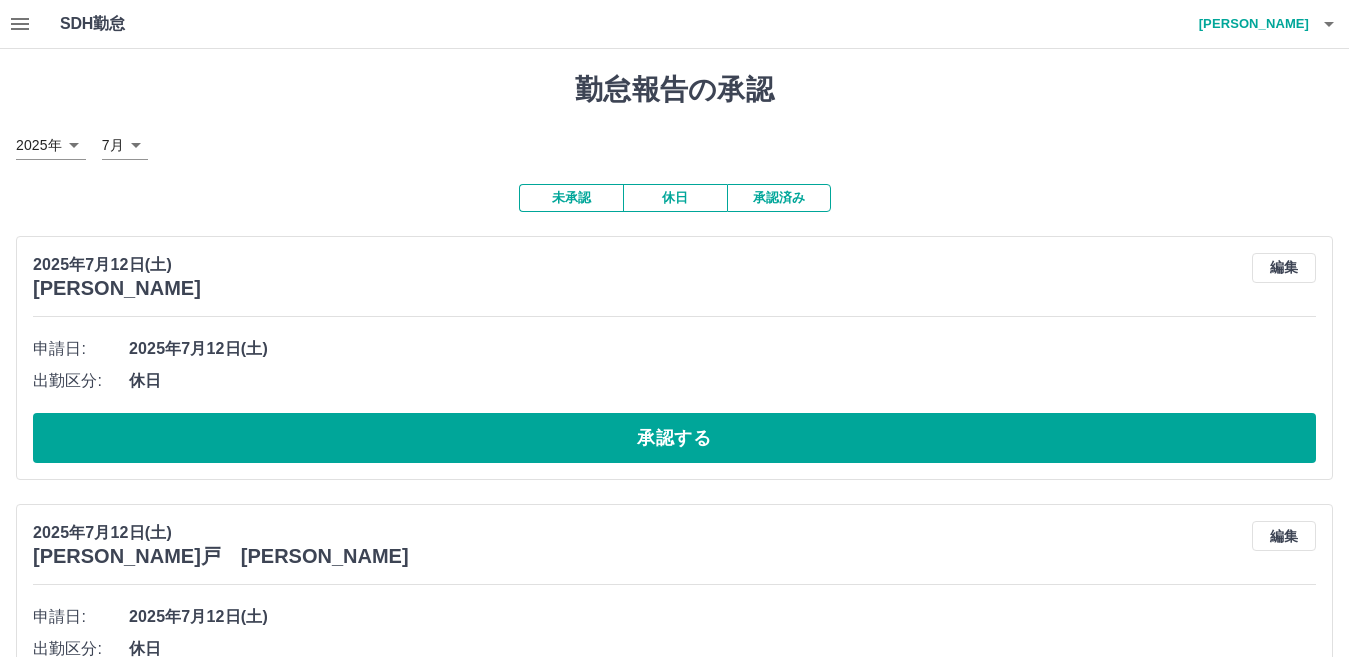 click on "休日" at bounding box center [675, 198] 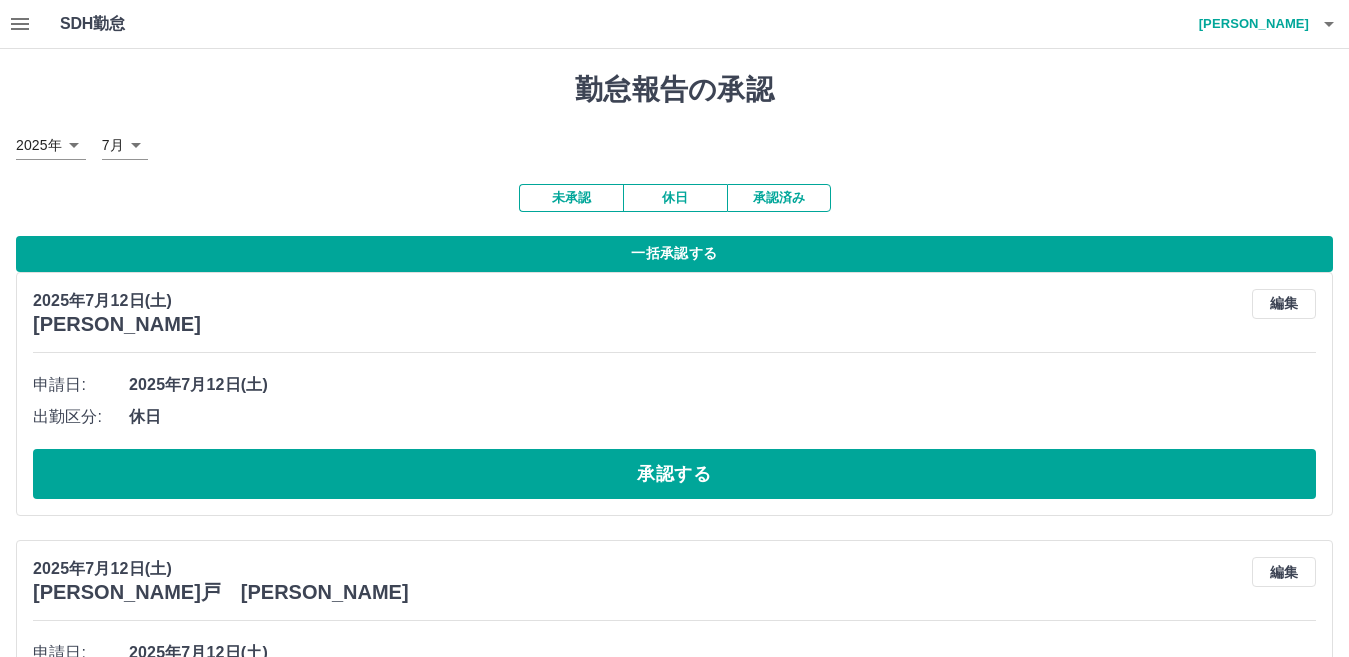 click on "承認済み" at bounding box center [779, 198] 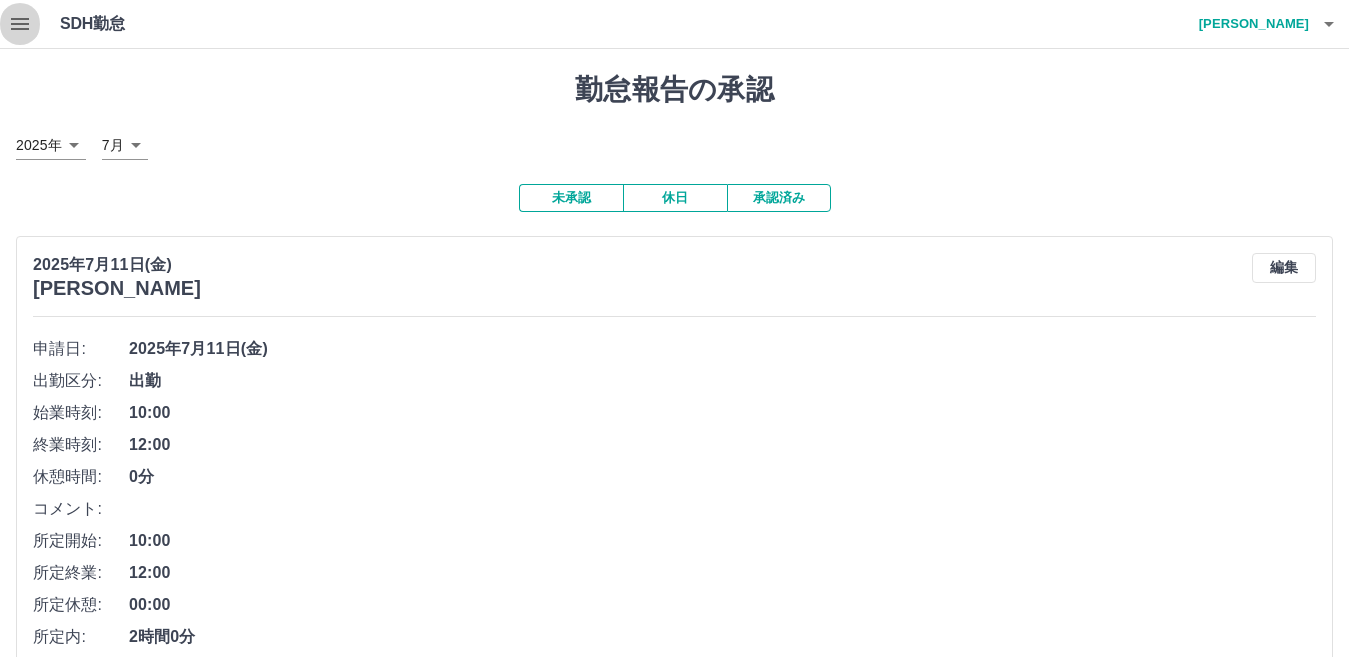 click 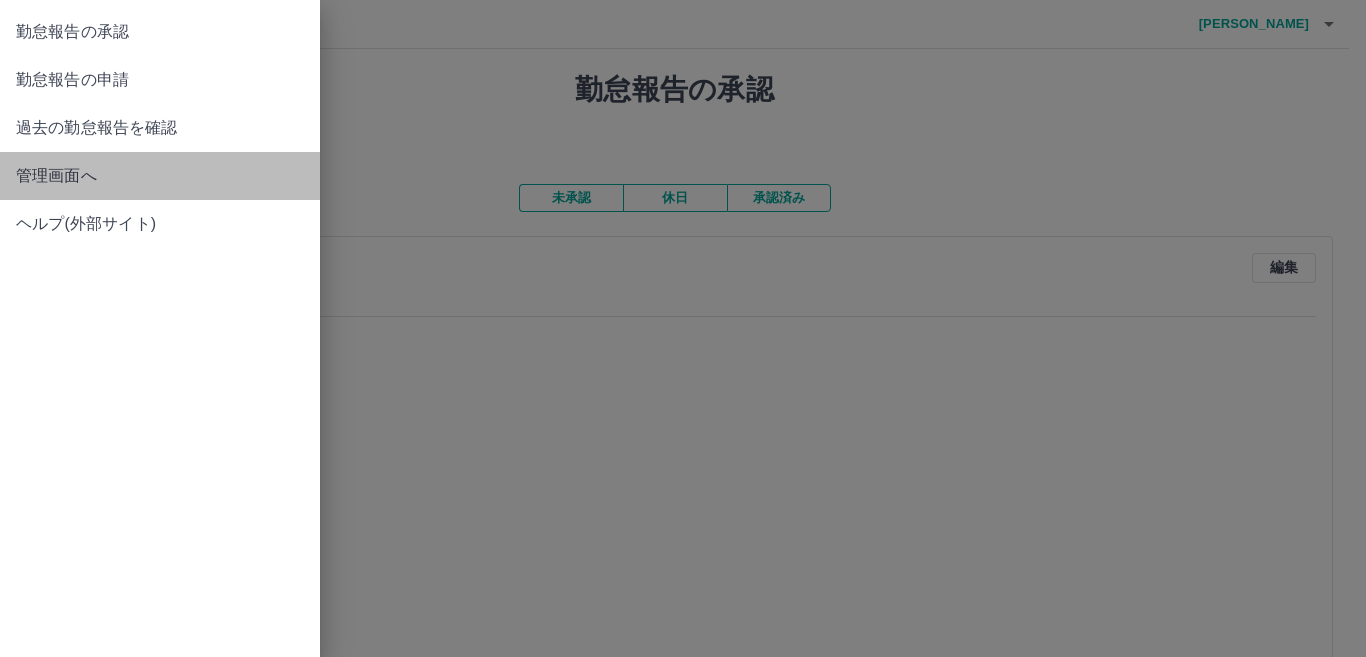 click on "管理画面へ" at bounding box center (160, 176) 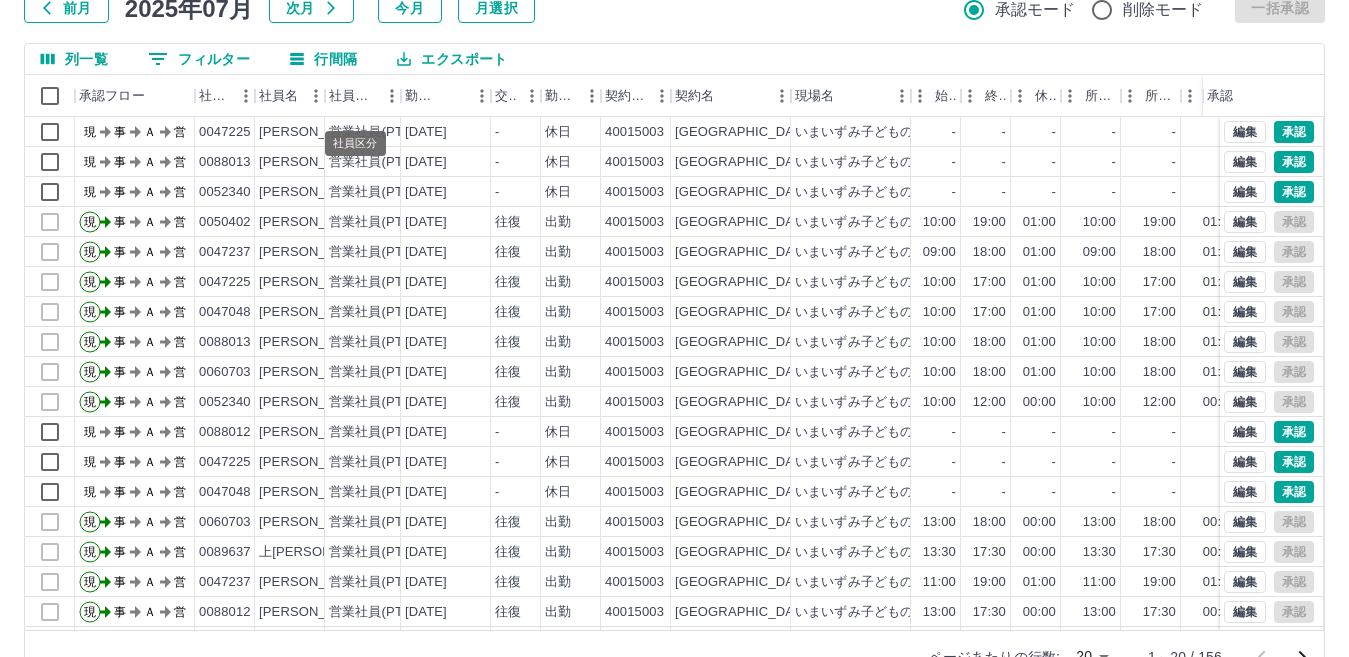 scroll, scrollTop: 188, scrollLeft: 0, axis: vertical 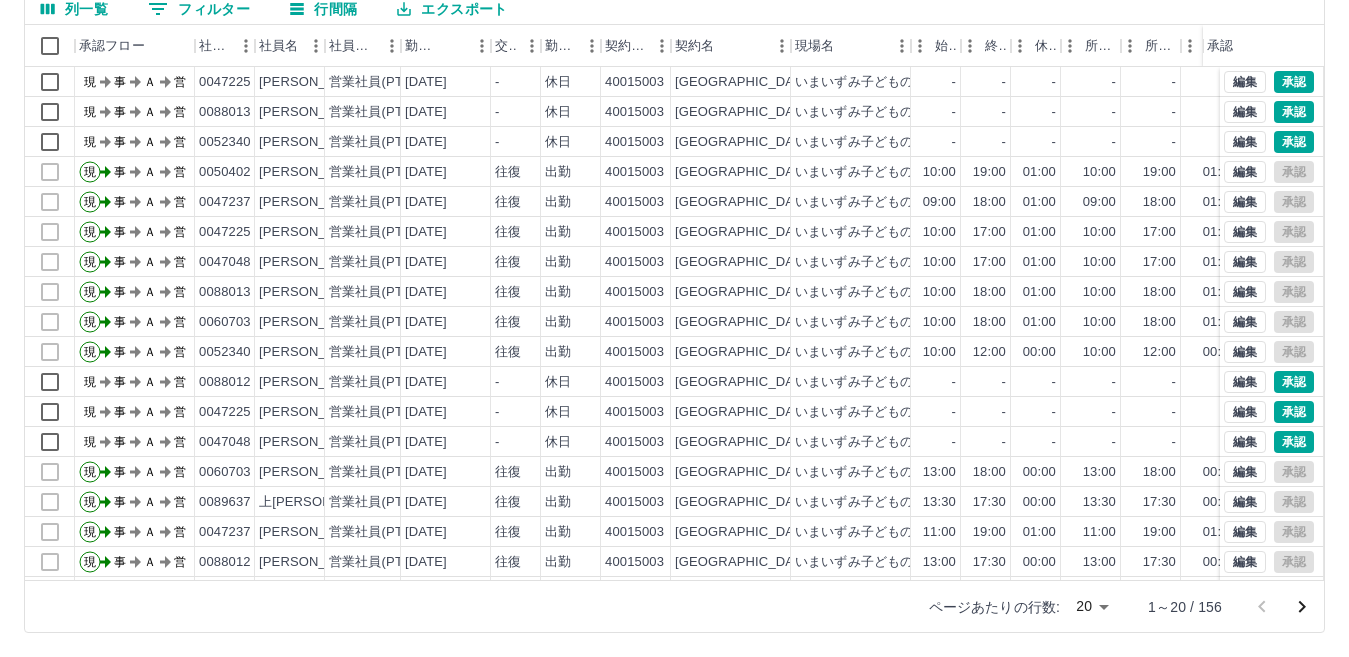 click 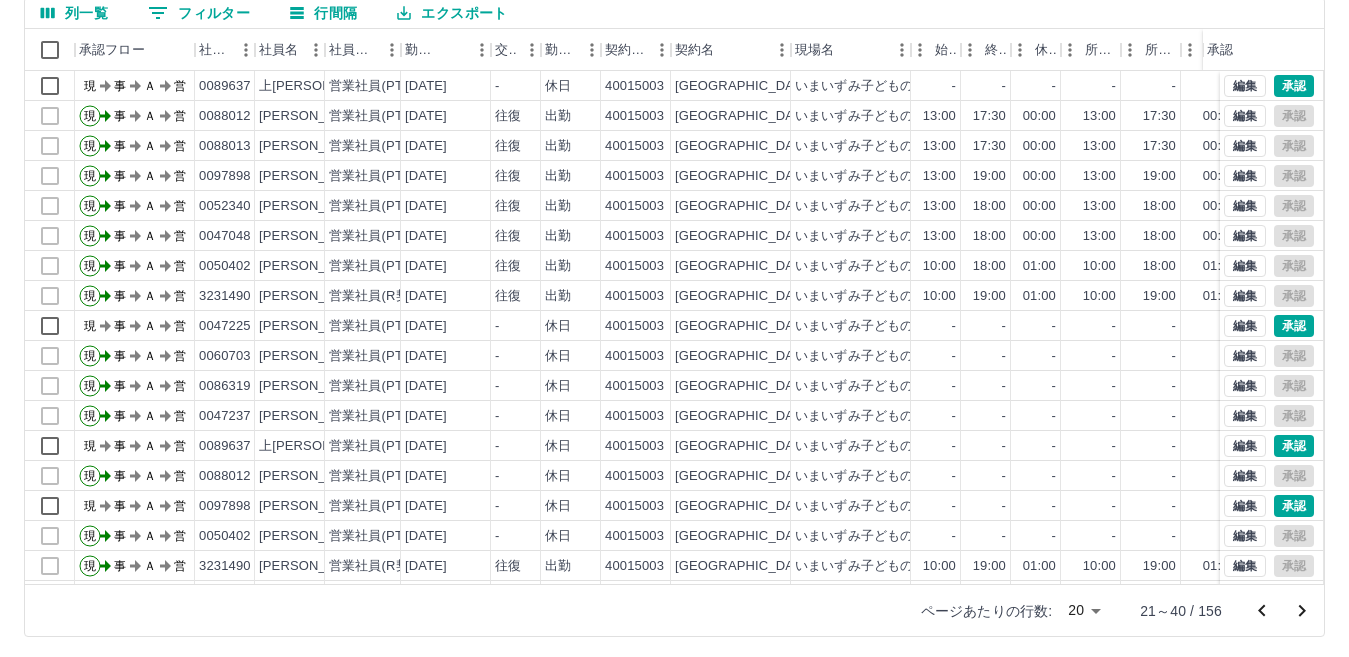 scroll, scrollTop: 188, scrollLeft: 0, axis: vertical 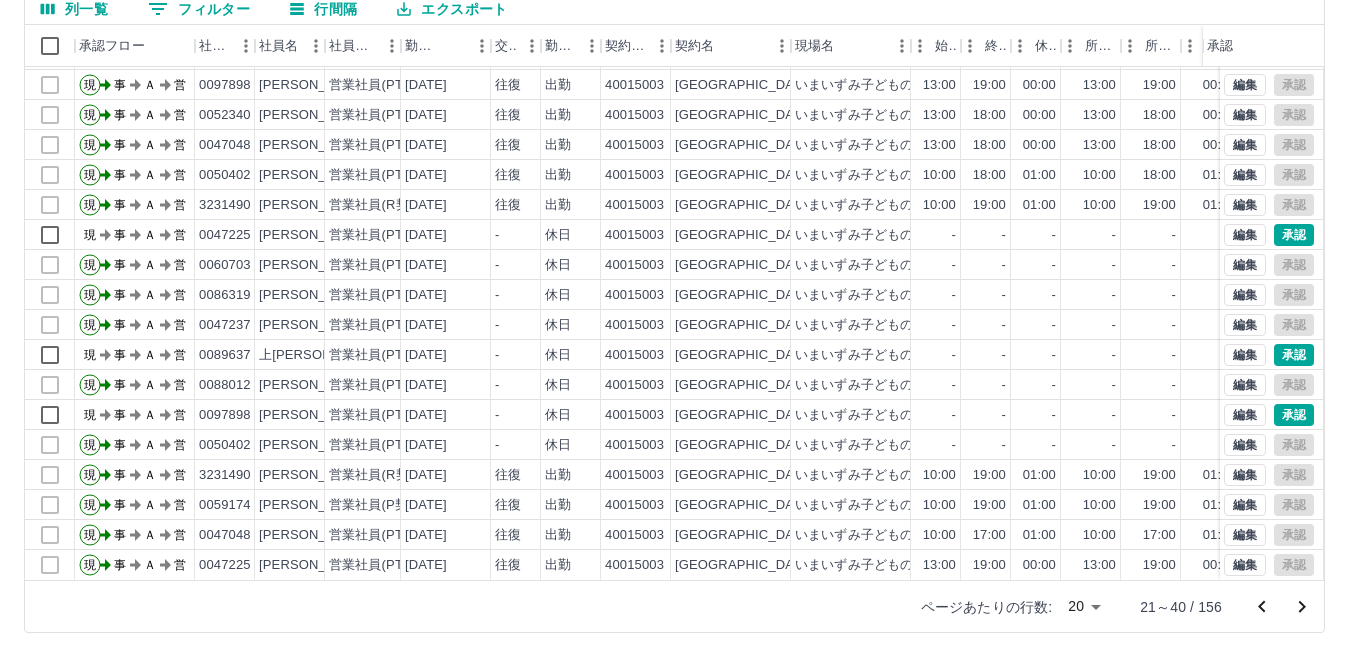 click 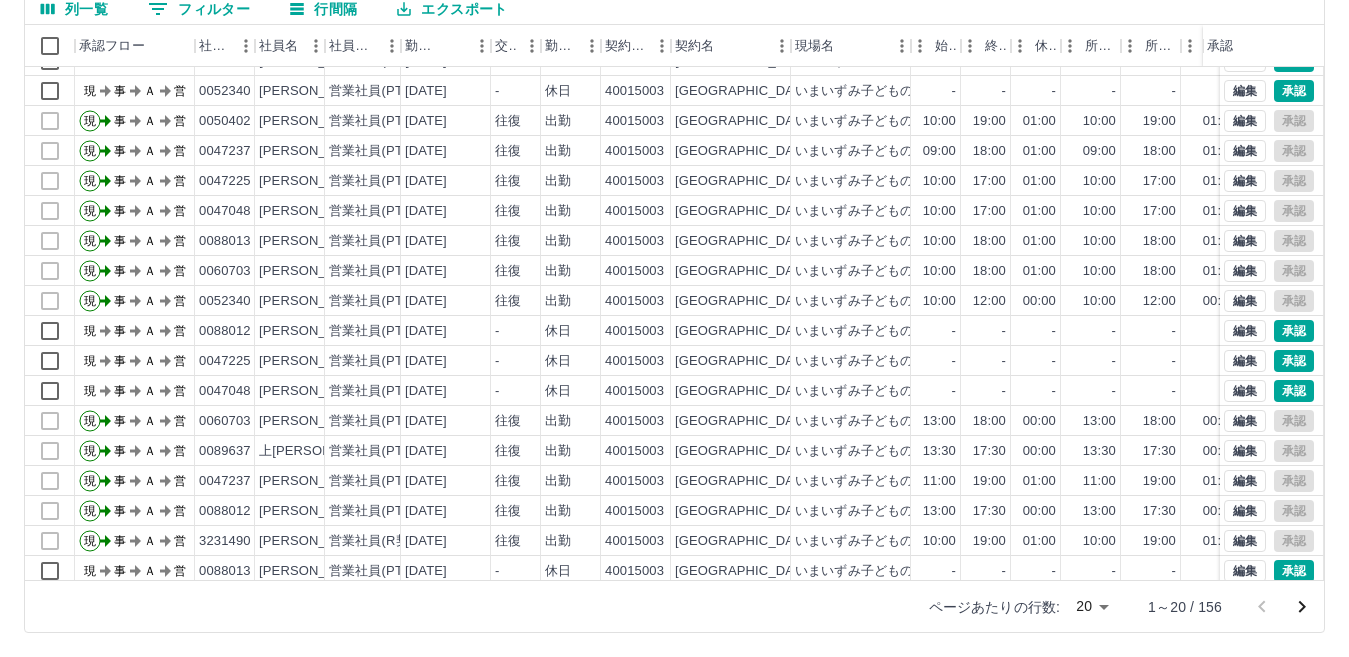 scroll, scrollTop: 0, scrollLeft: 0, axis: both 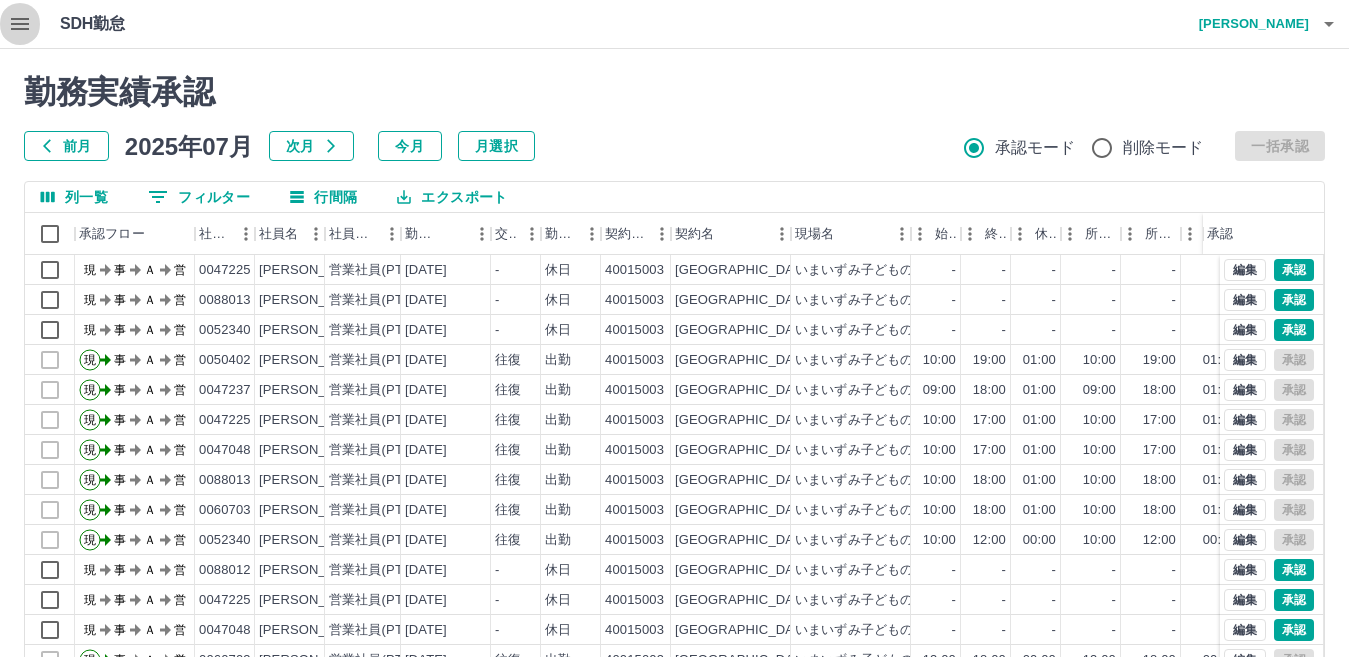 click 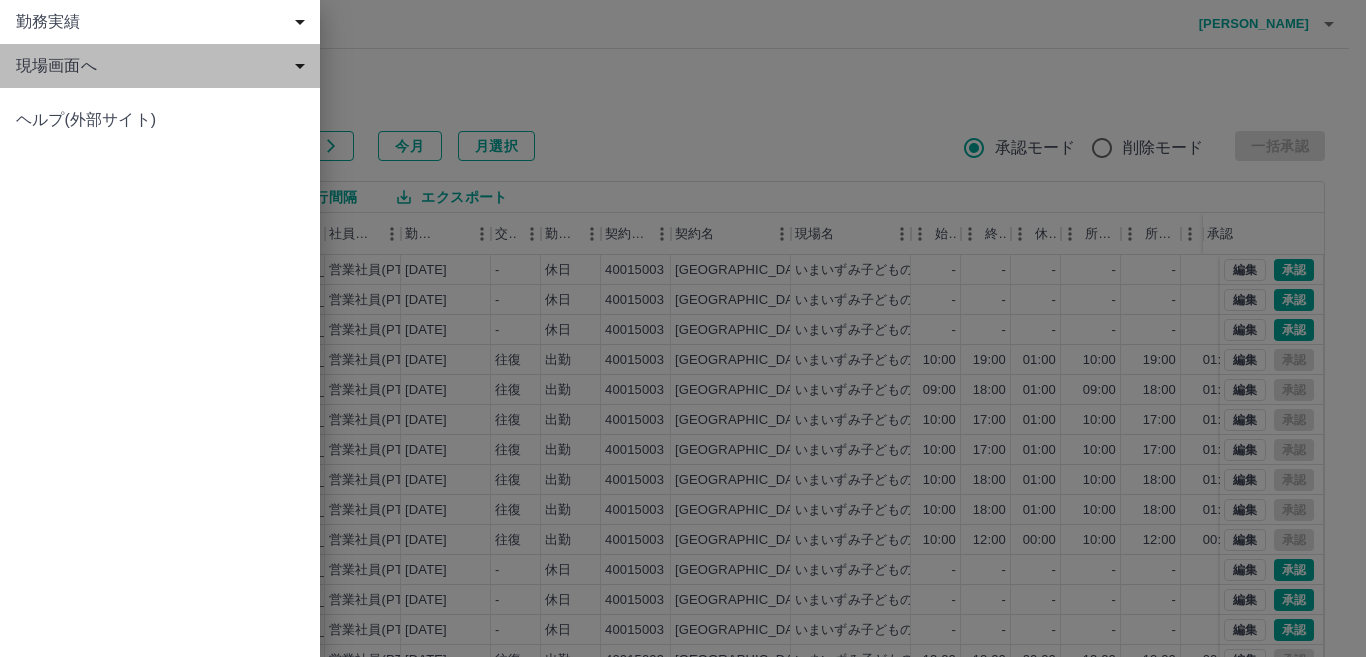 click on "現場画面へ" at bounding box center (164, 66) 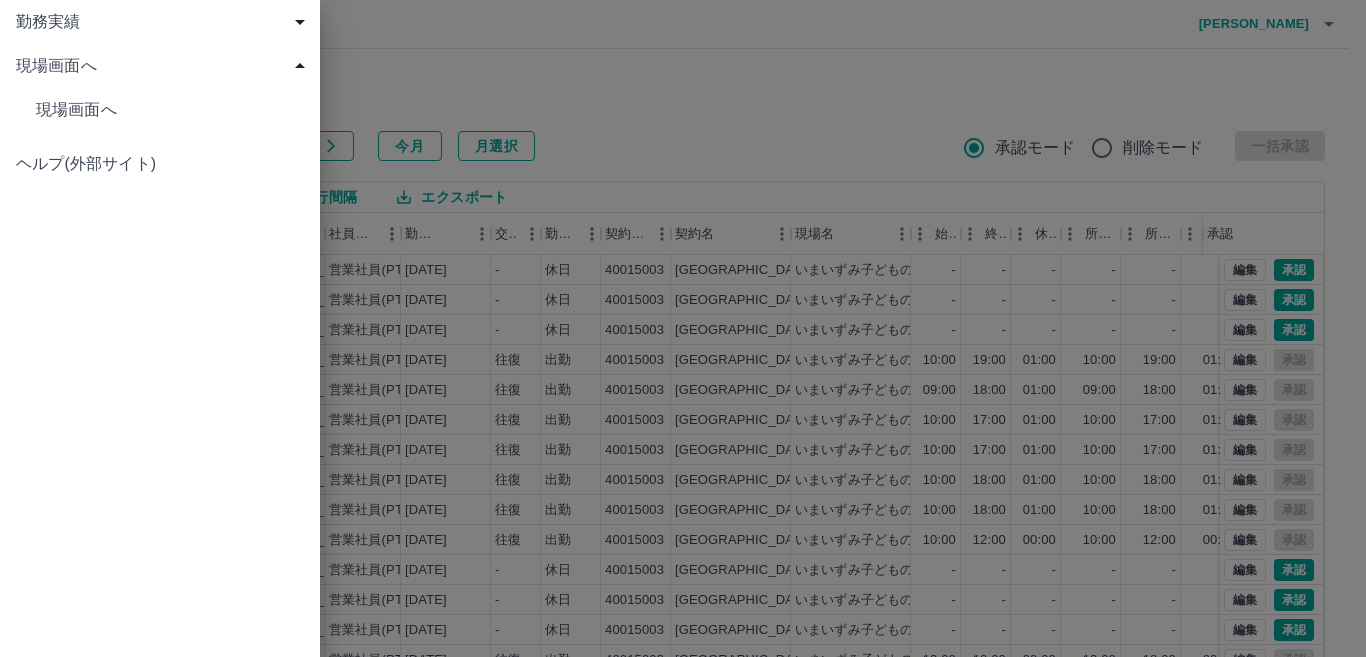 click on "現場画面へ" at bounding box center (170, 110) 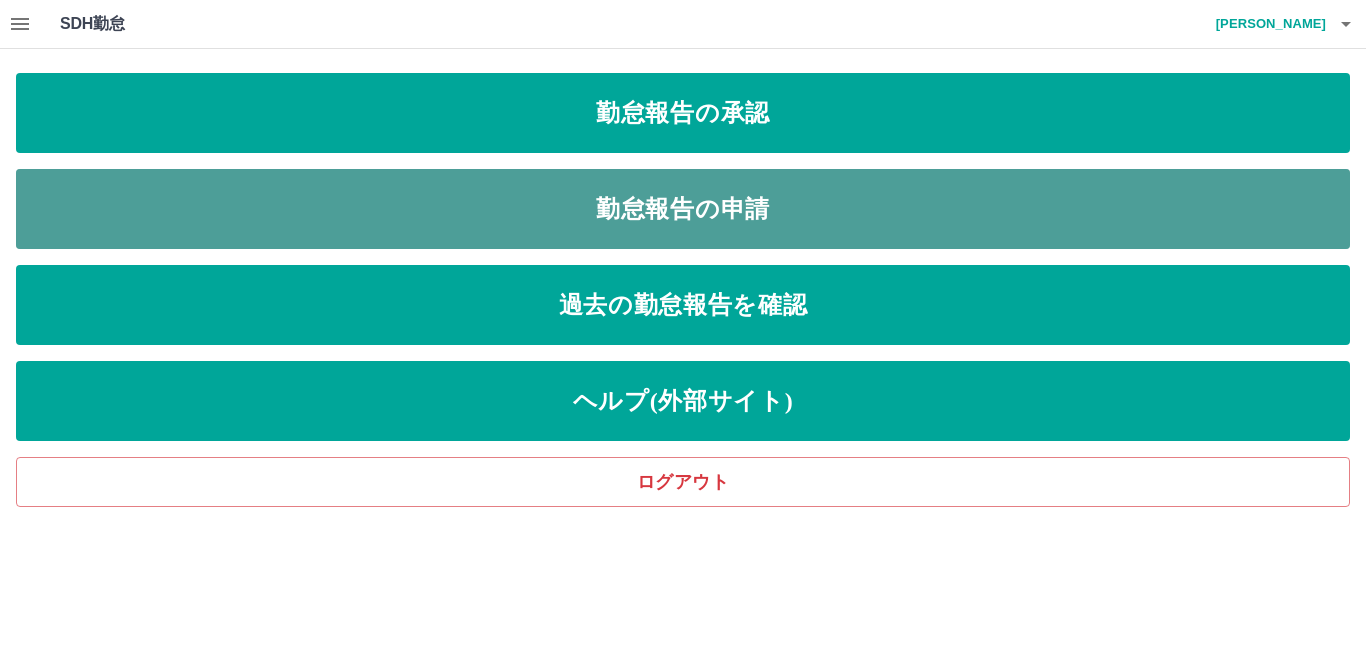 click on "勤怠報告の申請" at bounding box center [683, 209] 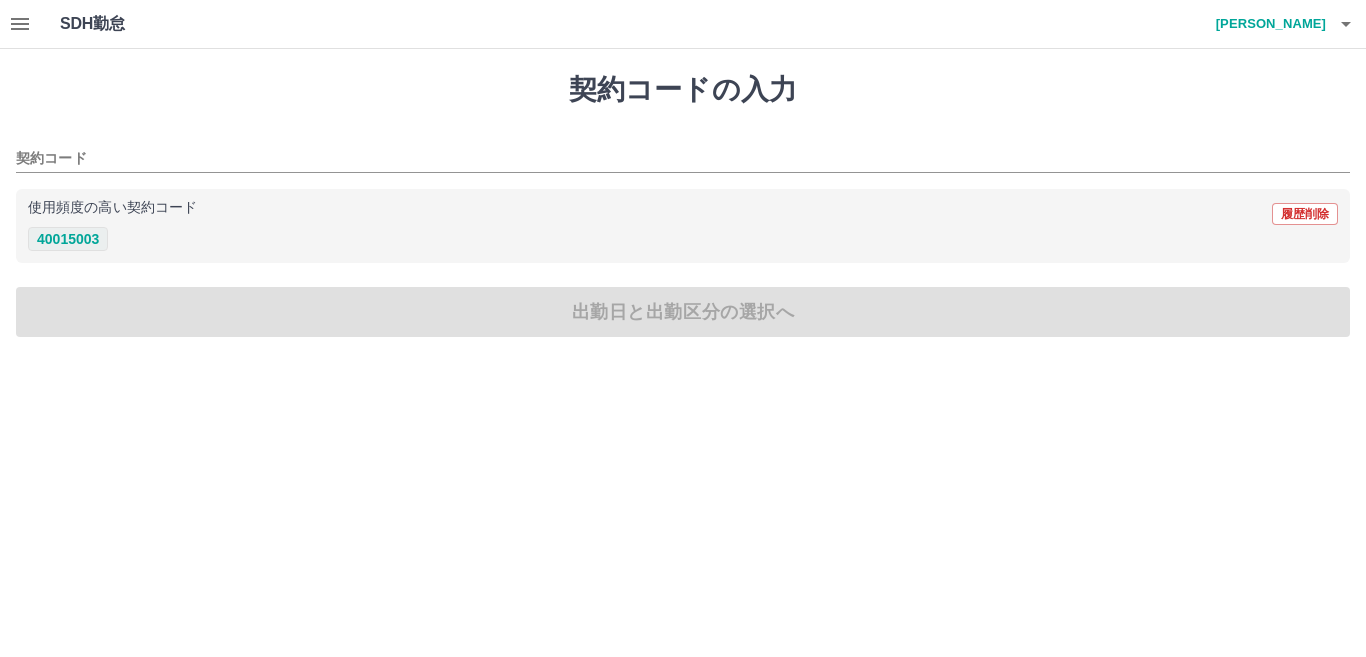 click on "40015003" at bounding box center [68, 239] 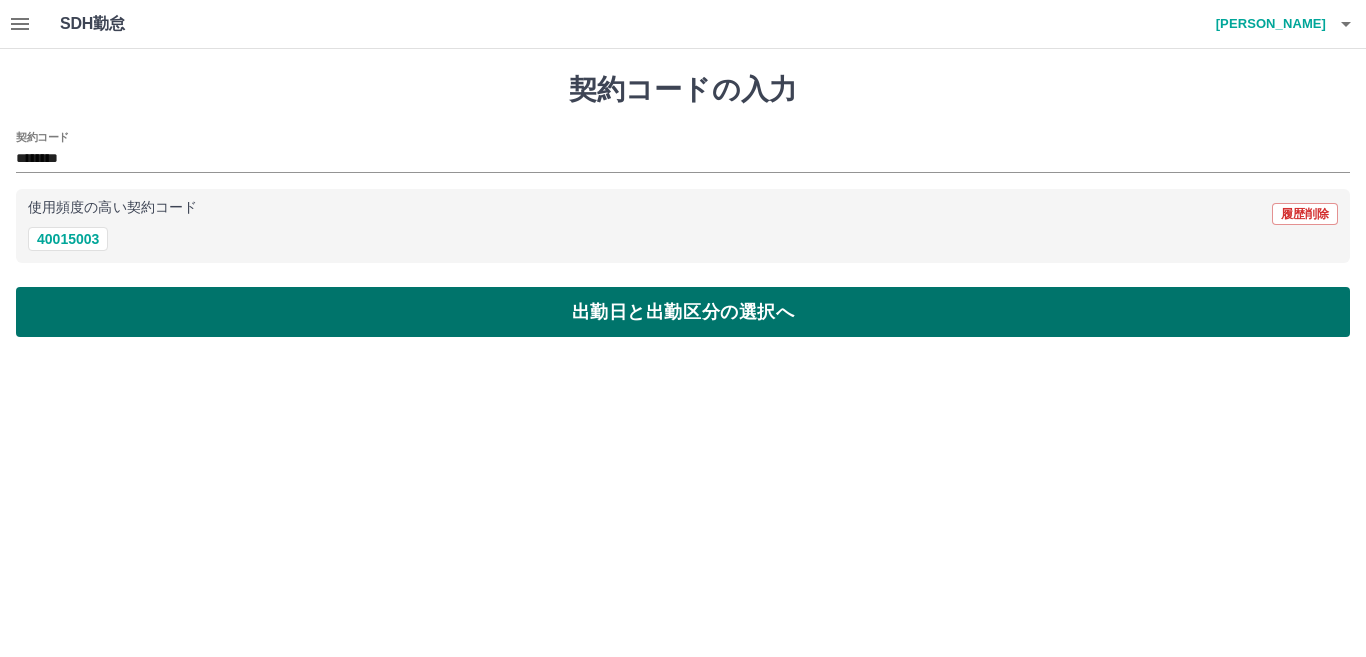 click on "出勤日と出勤区分の選択へ" at bounding box center [683, 312] 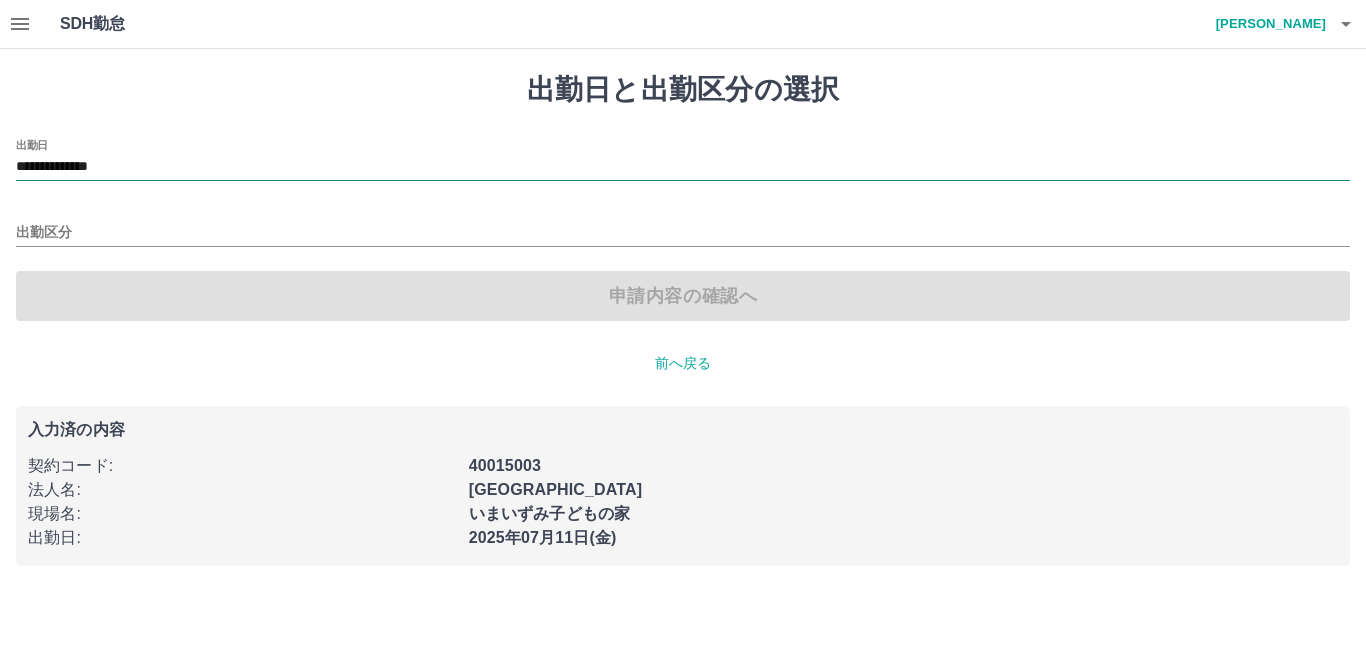click on "**********" at bounding box center [683, 167] 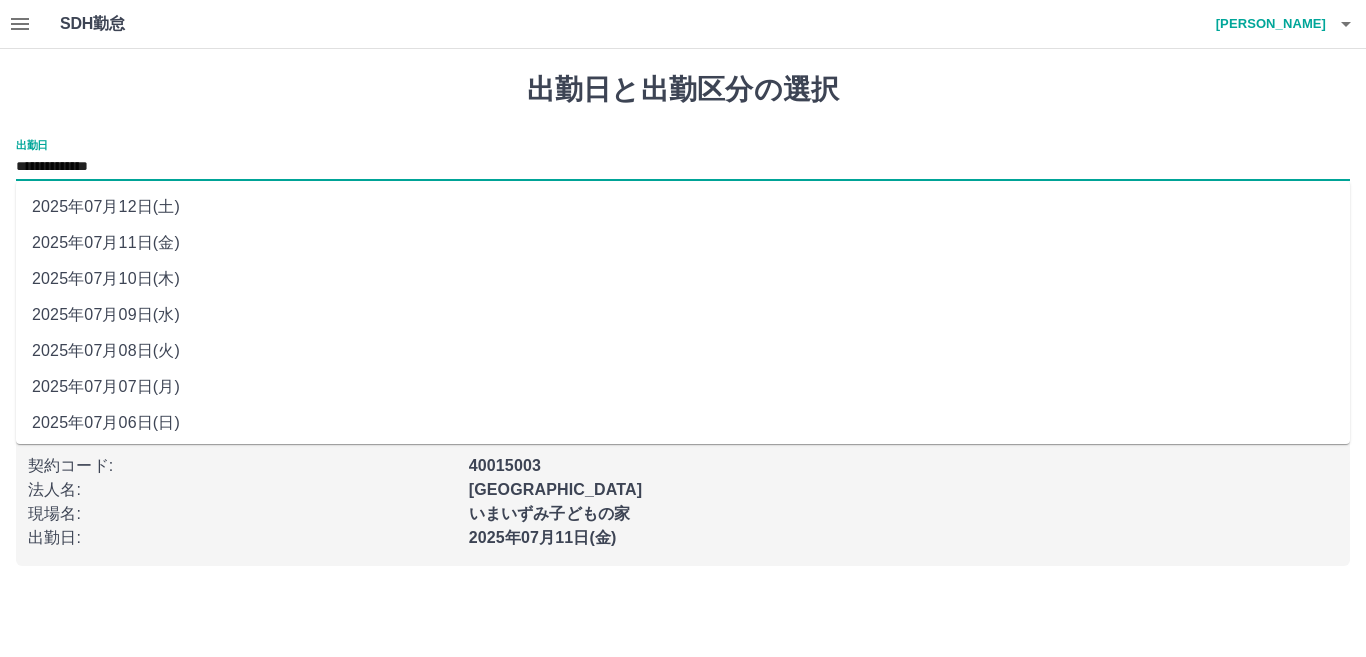 click on "2025年07月10日(木)" at bounding box center (683, 279) 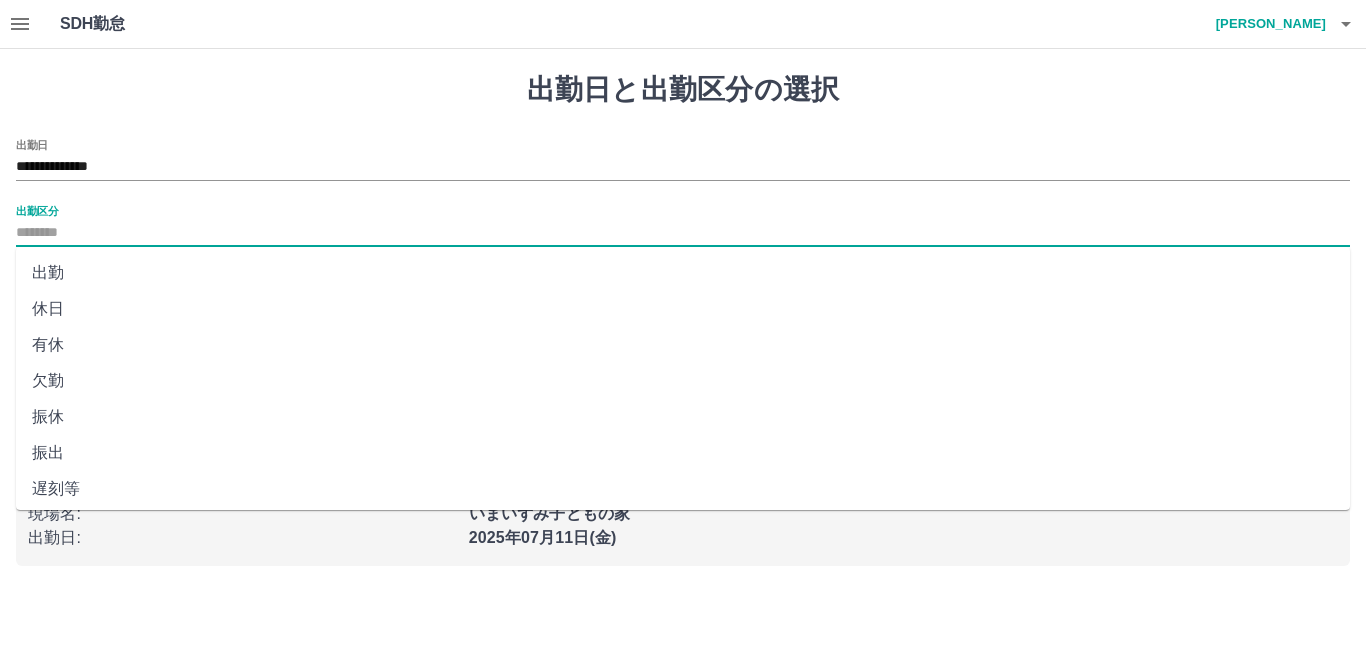 click on "出勤区分" at bounding box center [683, 233] 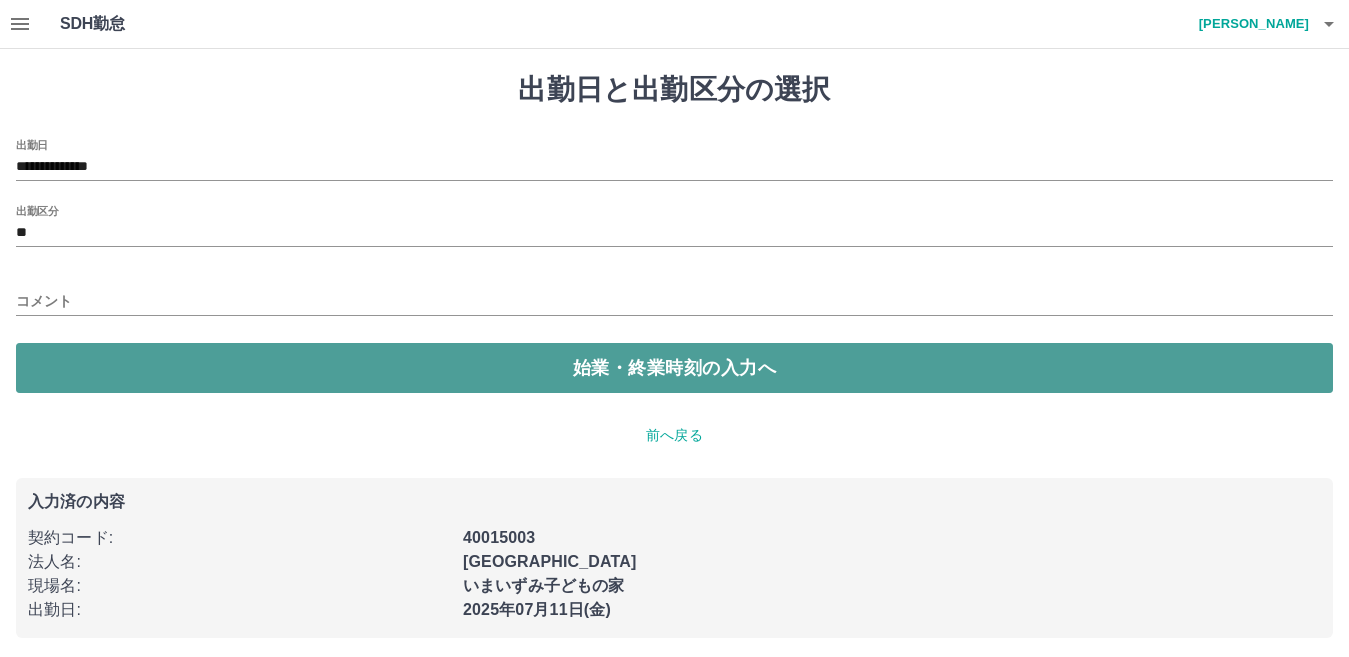 click on "始業・終業時刻の入力へ" at bounding box center [674, 368] 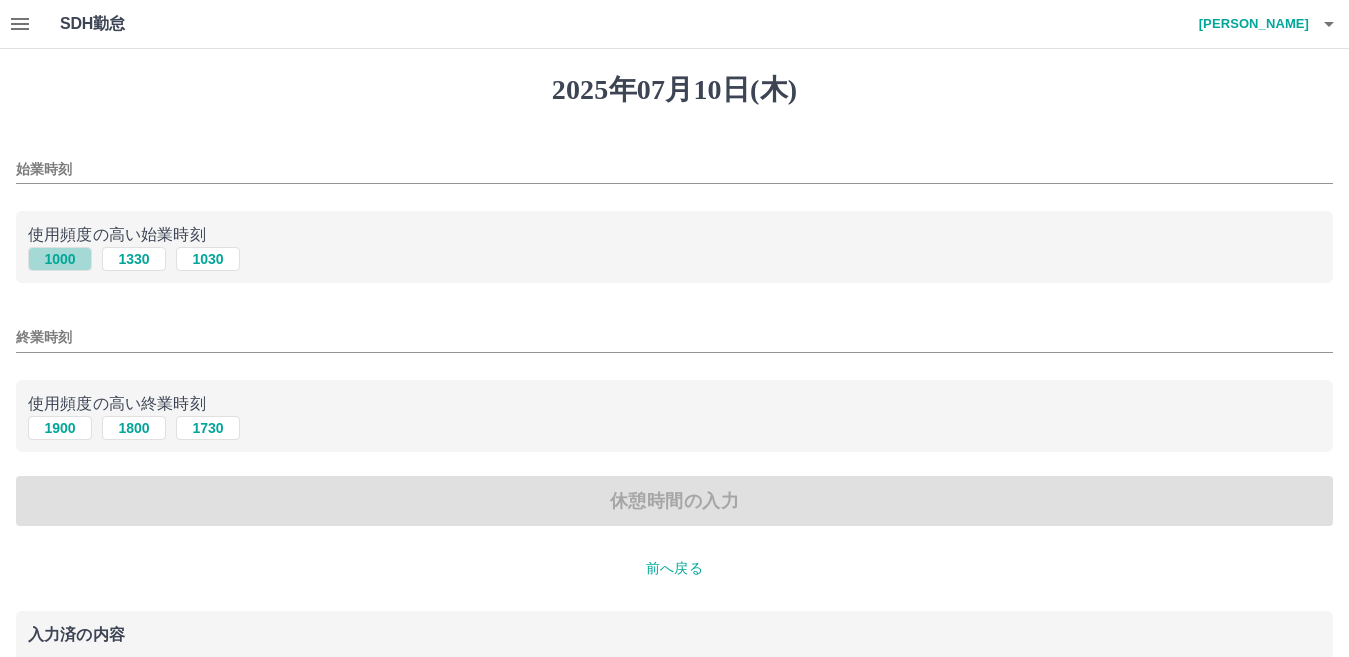 click on "1000" at bounding box center [60, 259] 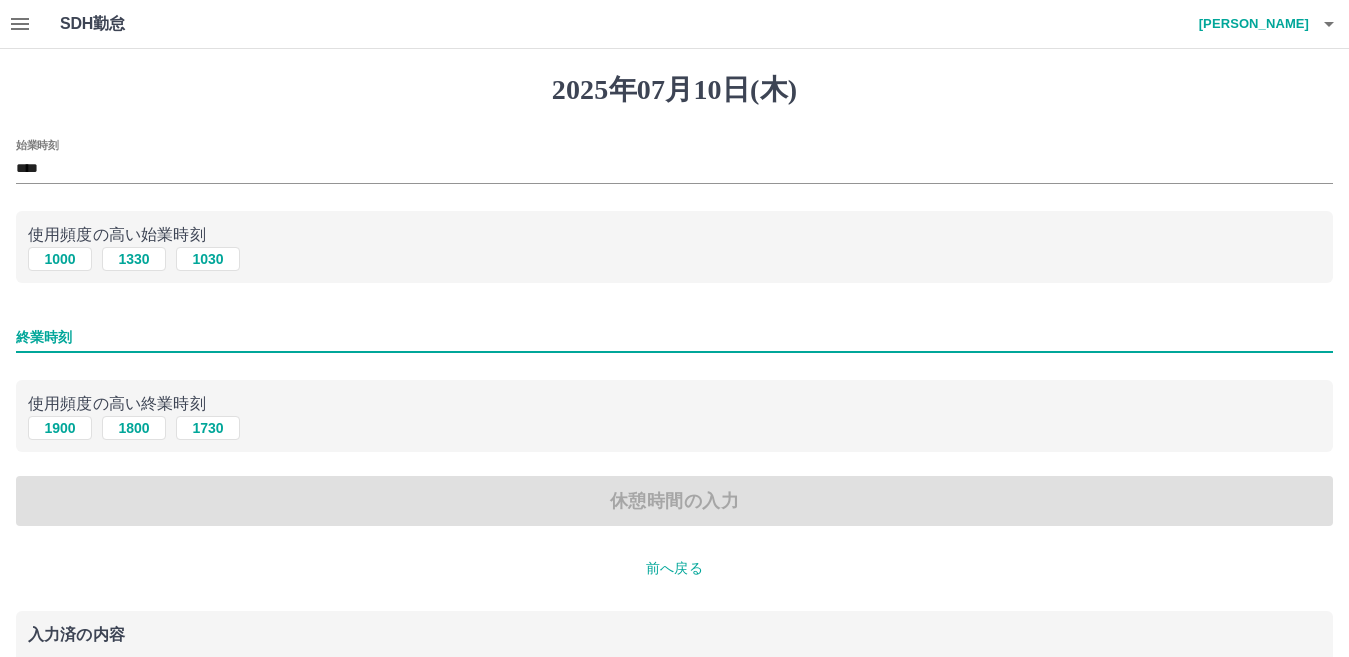 click on "終業時刻" at bounding box center (674, 337) 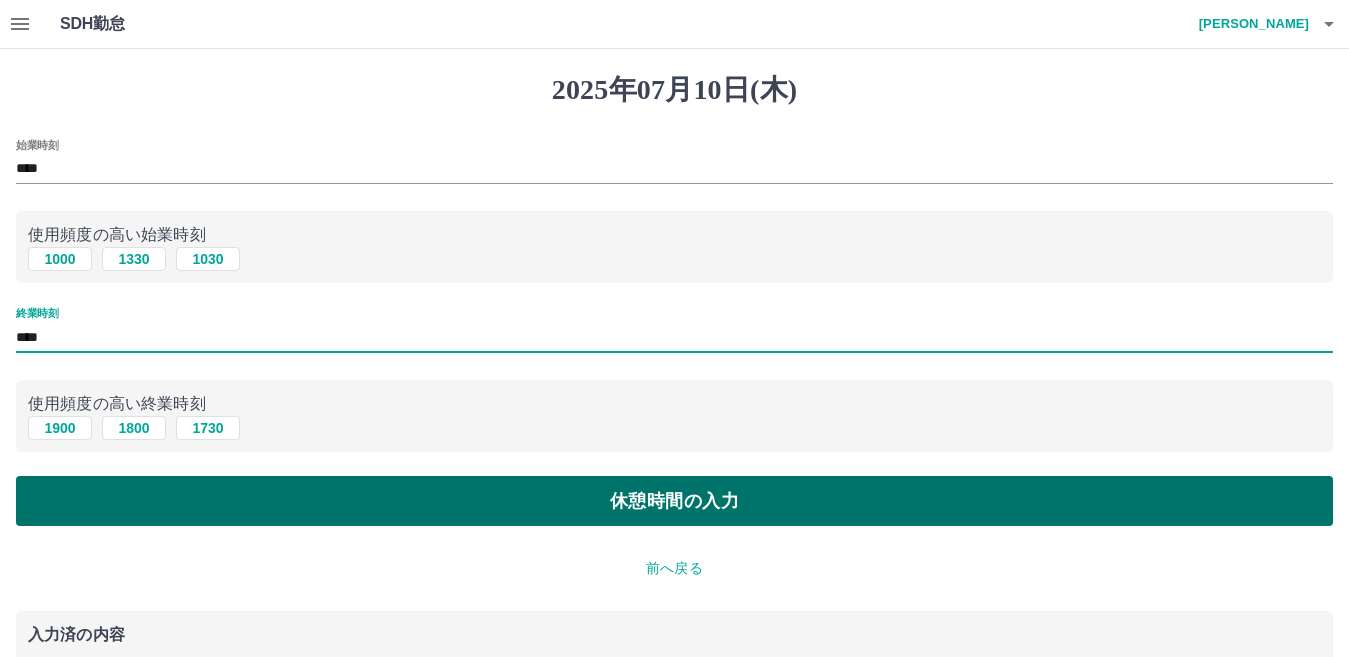 type on "****" 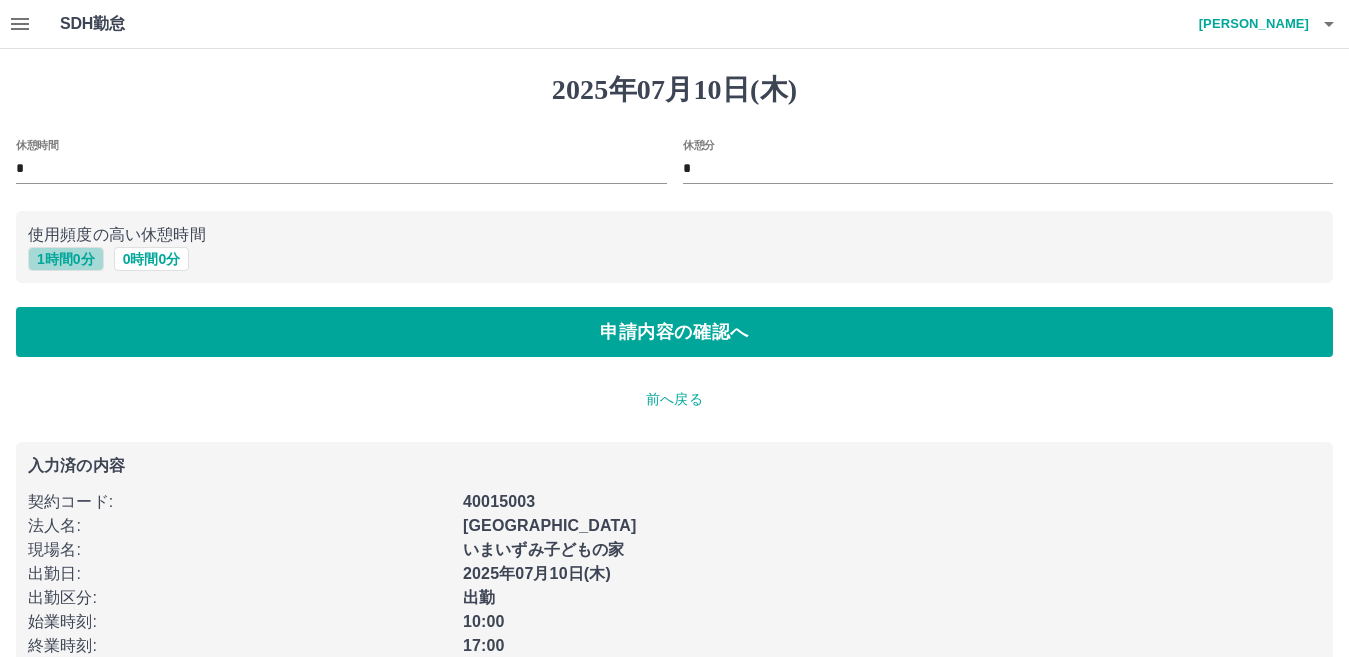 click on "1 時間 0 分" at bounding box center (66, 259) 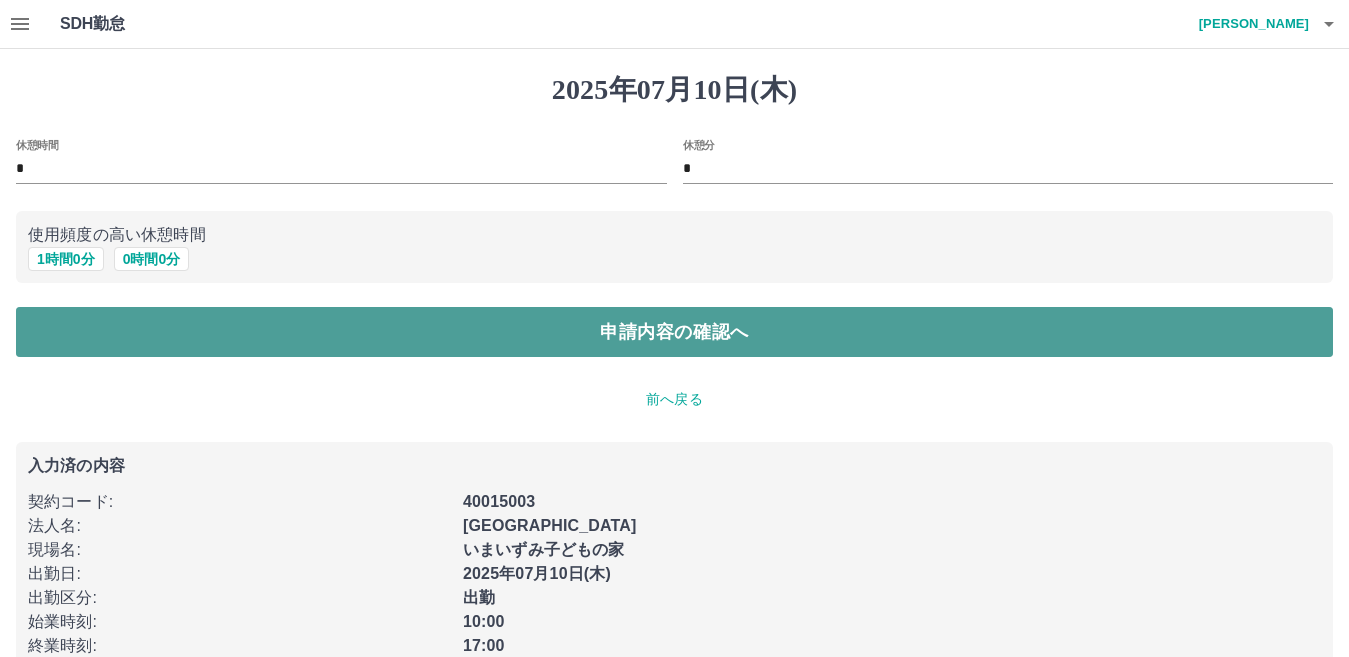 click on "申請内容の確認へ" at bounding box center (674, 332) 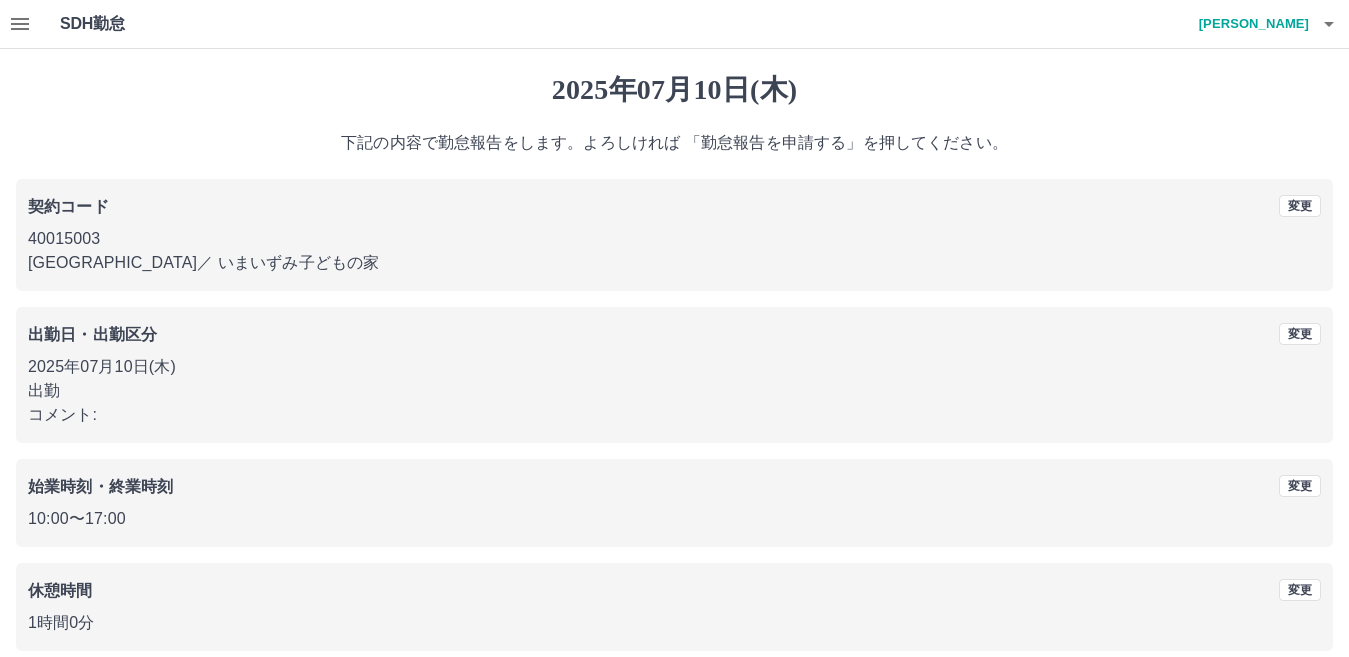 scroll, scrollTop: 92, scrollLeft: 0, axis: vertical 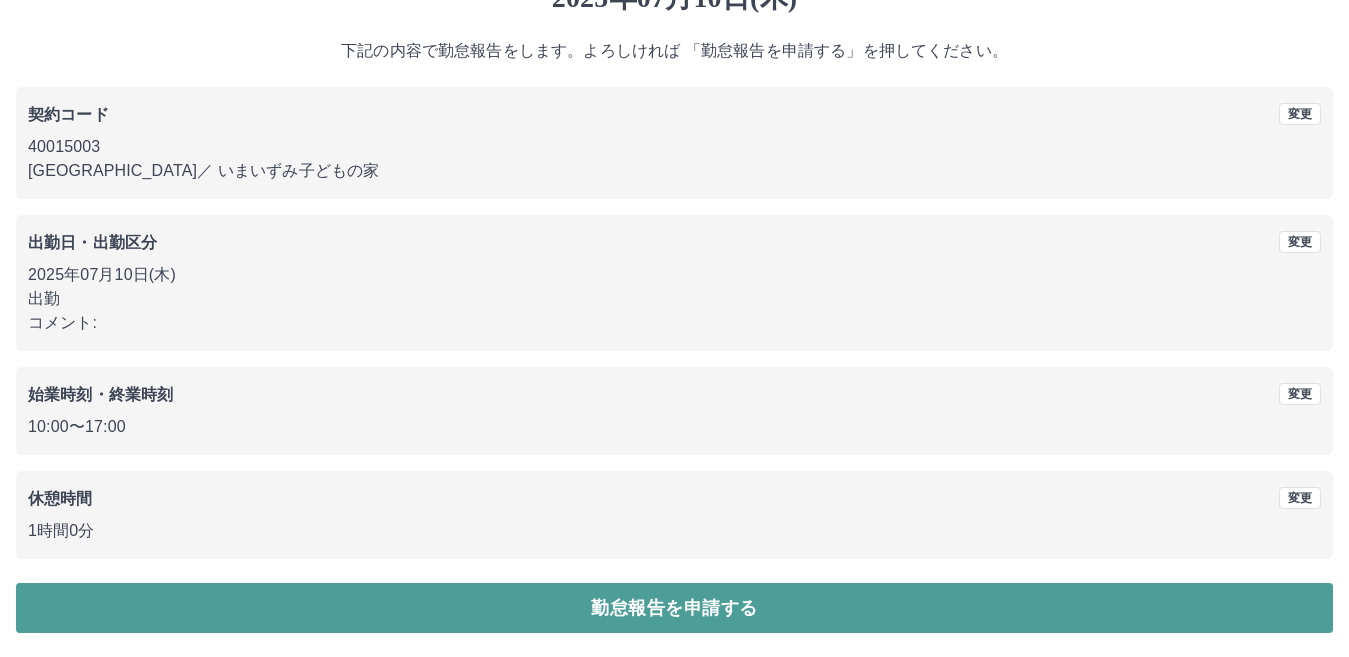 click on "勤怠報告を申請する" at bounding box center [674, 608] 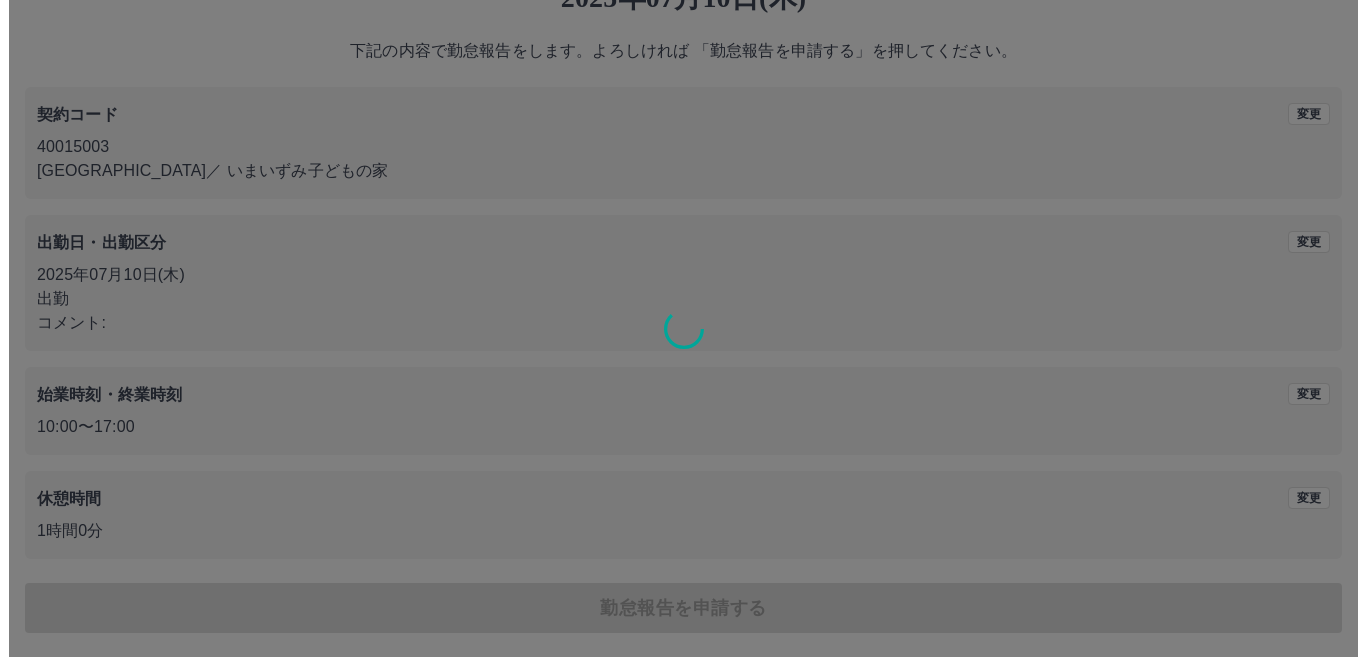 scroll, scrollTop: 0, scrollLeft: 0, axis: both 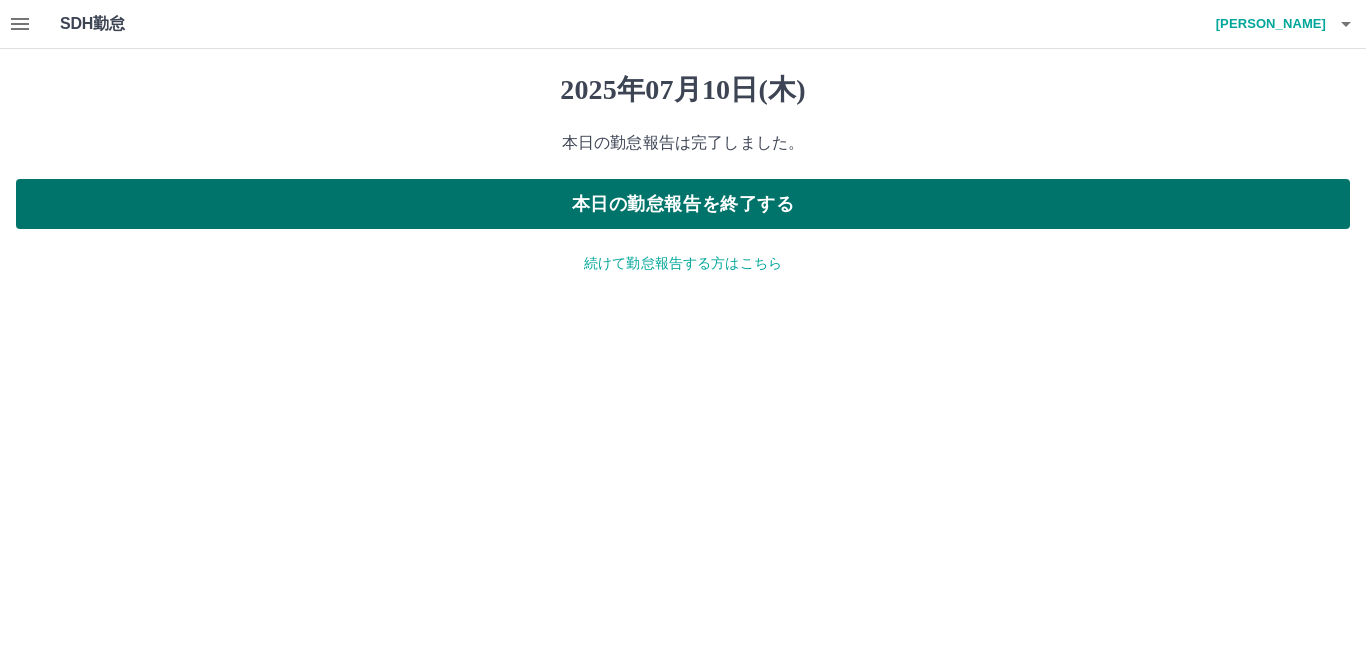 click on "本日の勤怠報告を終了する" at bounding box center (683, 204) 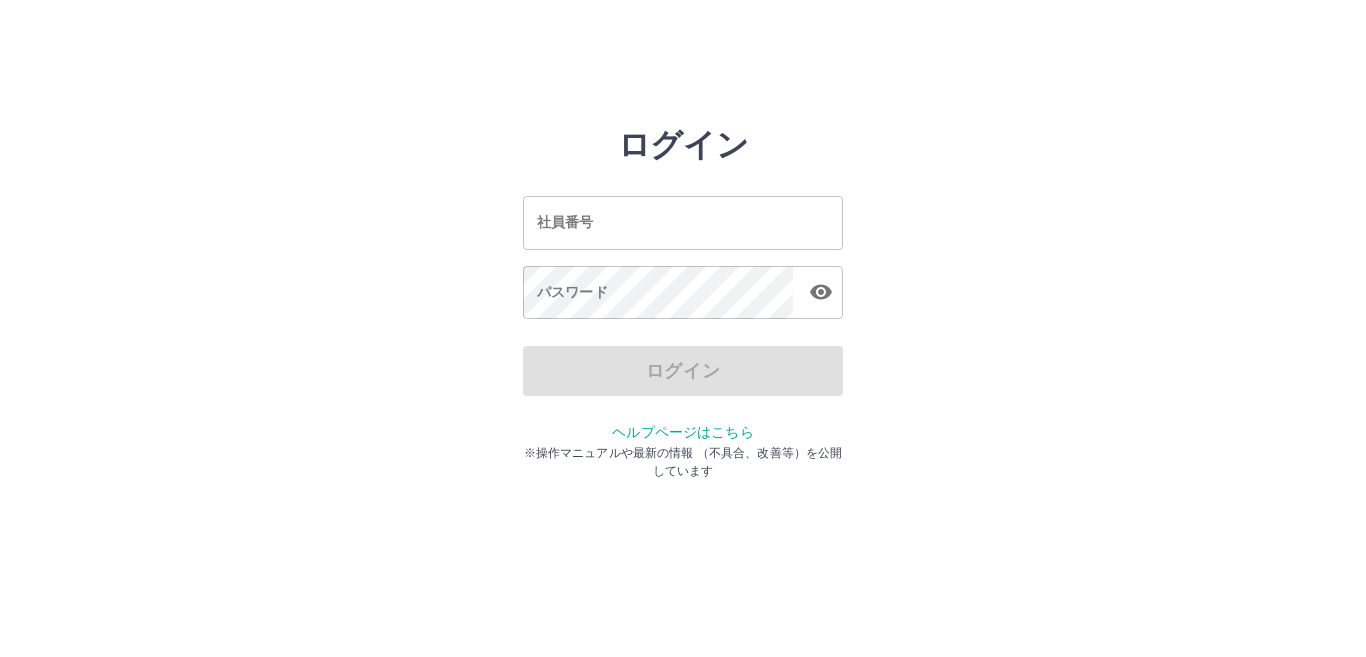 scroll, scrollTop: 0, scrollLeft: 0, axis: both 